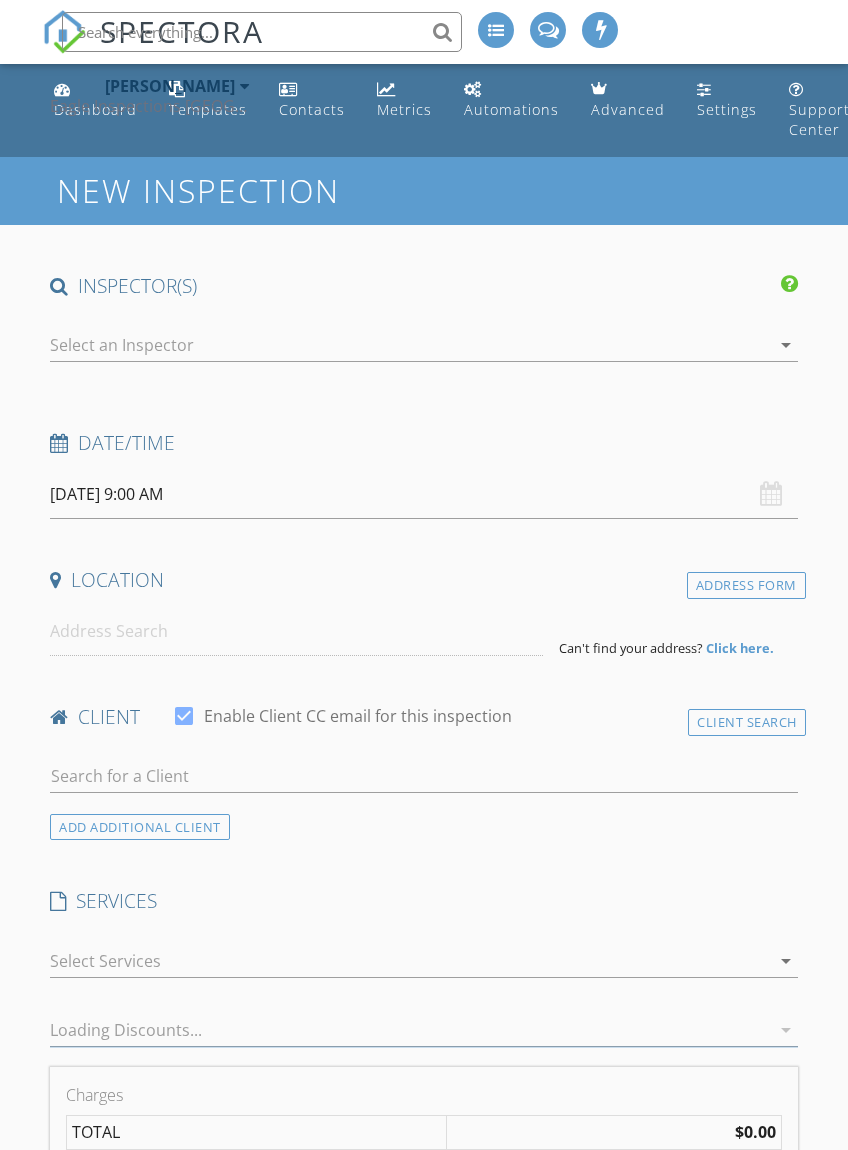 select on "6" 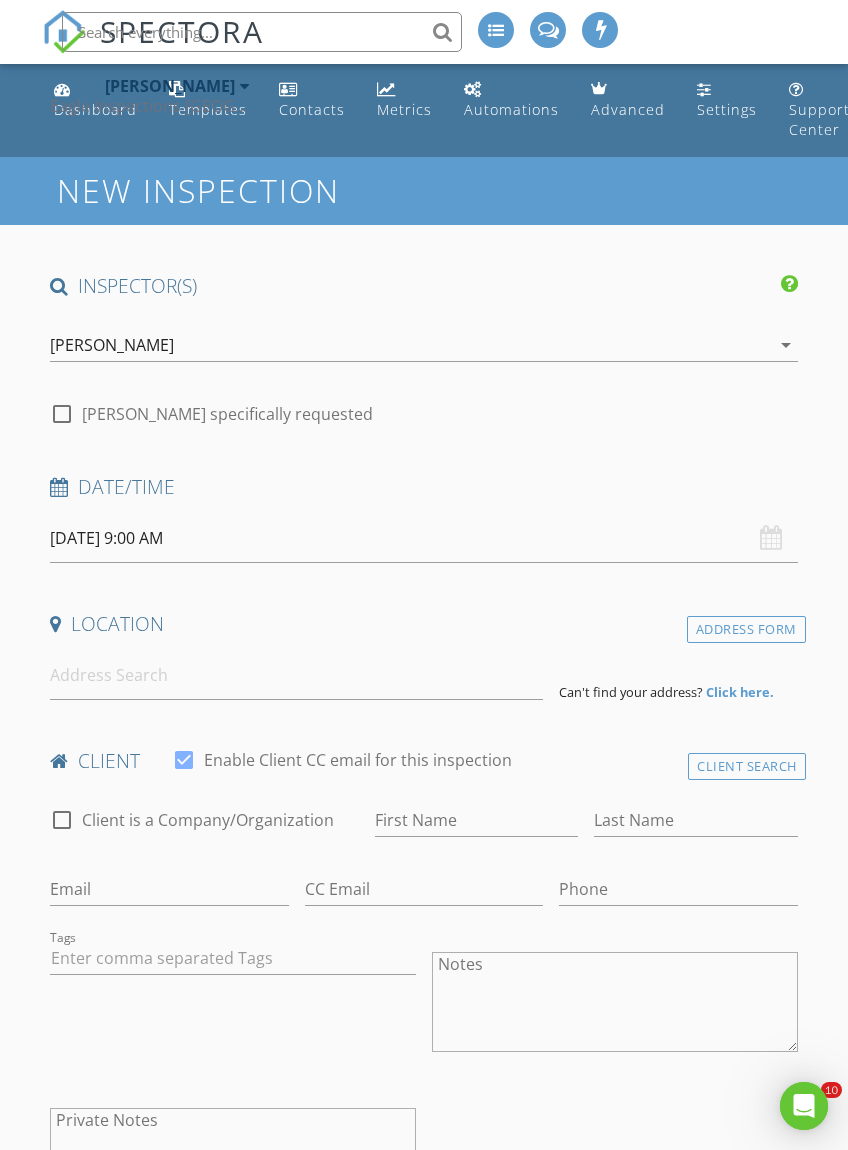 scroll, scrollTop: 0, scrollLeft: 0, axis: both 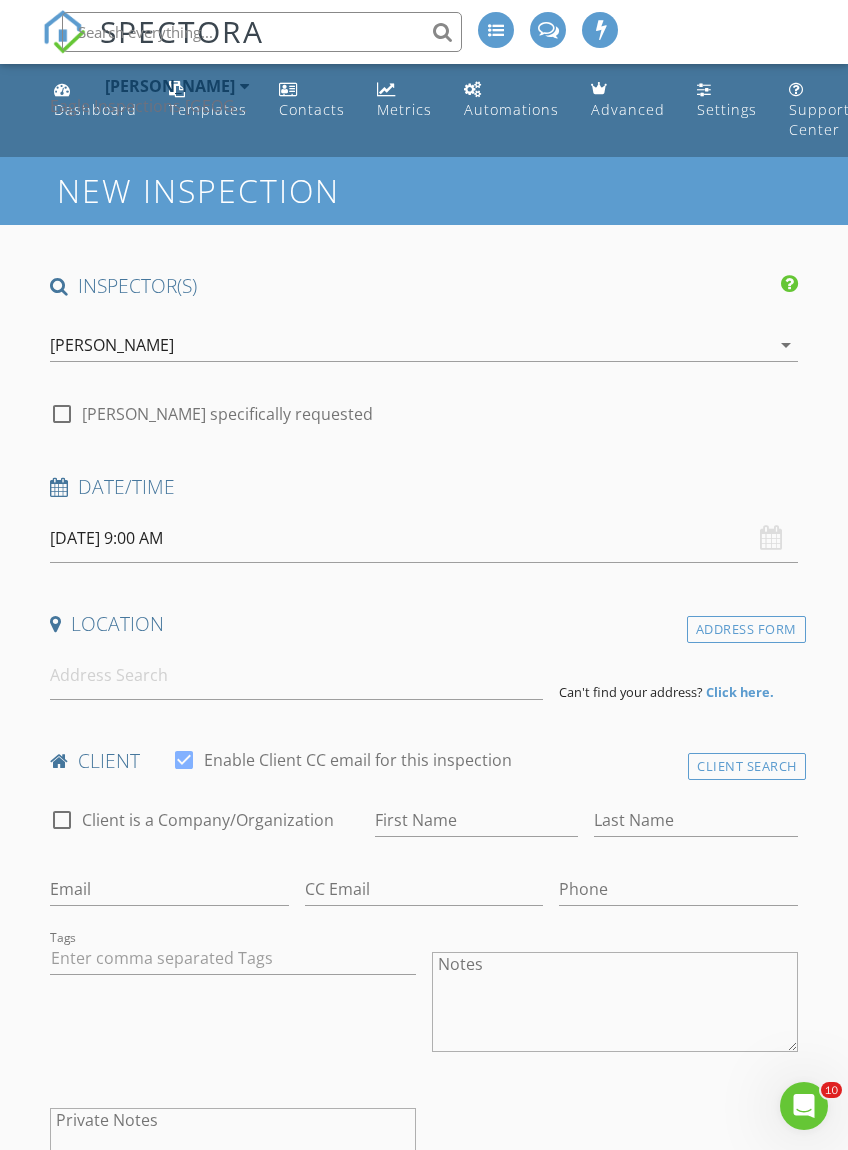 click on "[DATE] 9:00 AM" at bounding box center (423, 538) 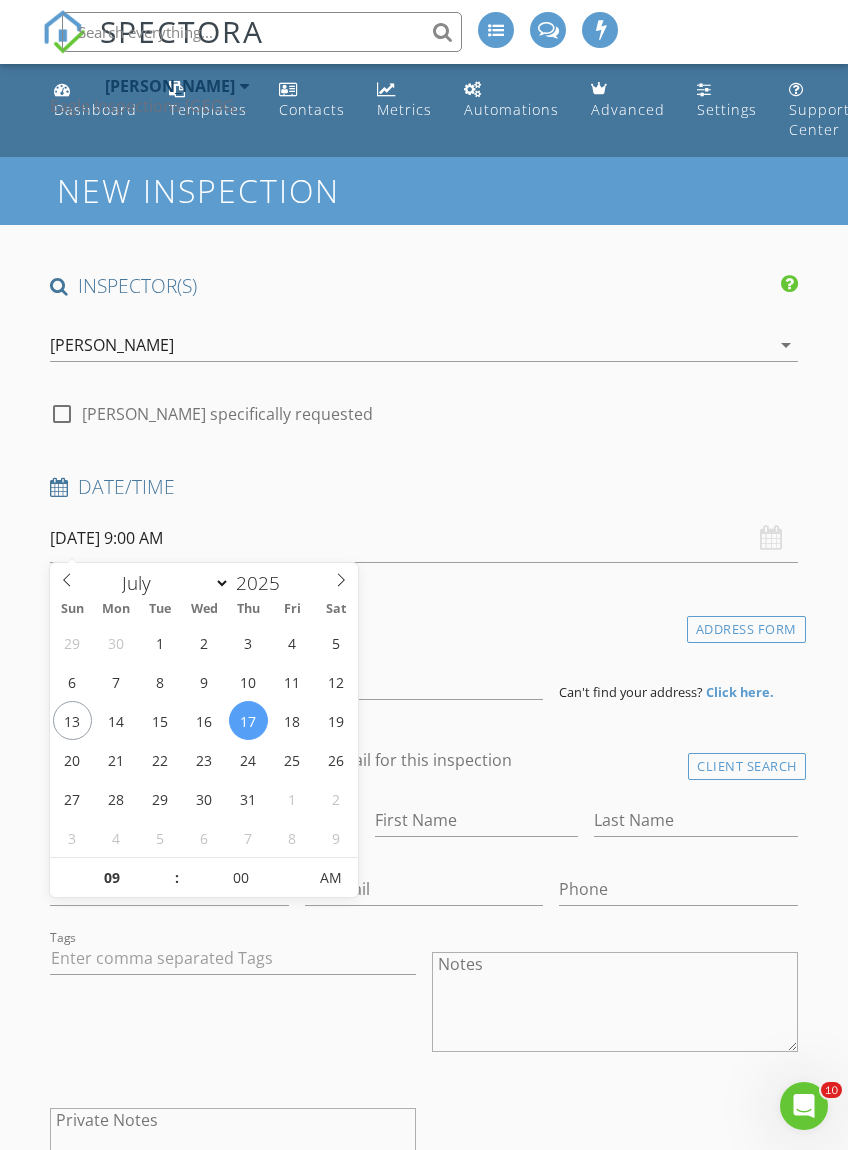 click on "[DATE] 9:00 AM" at bounding box center [423, 538] 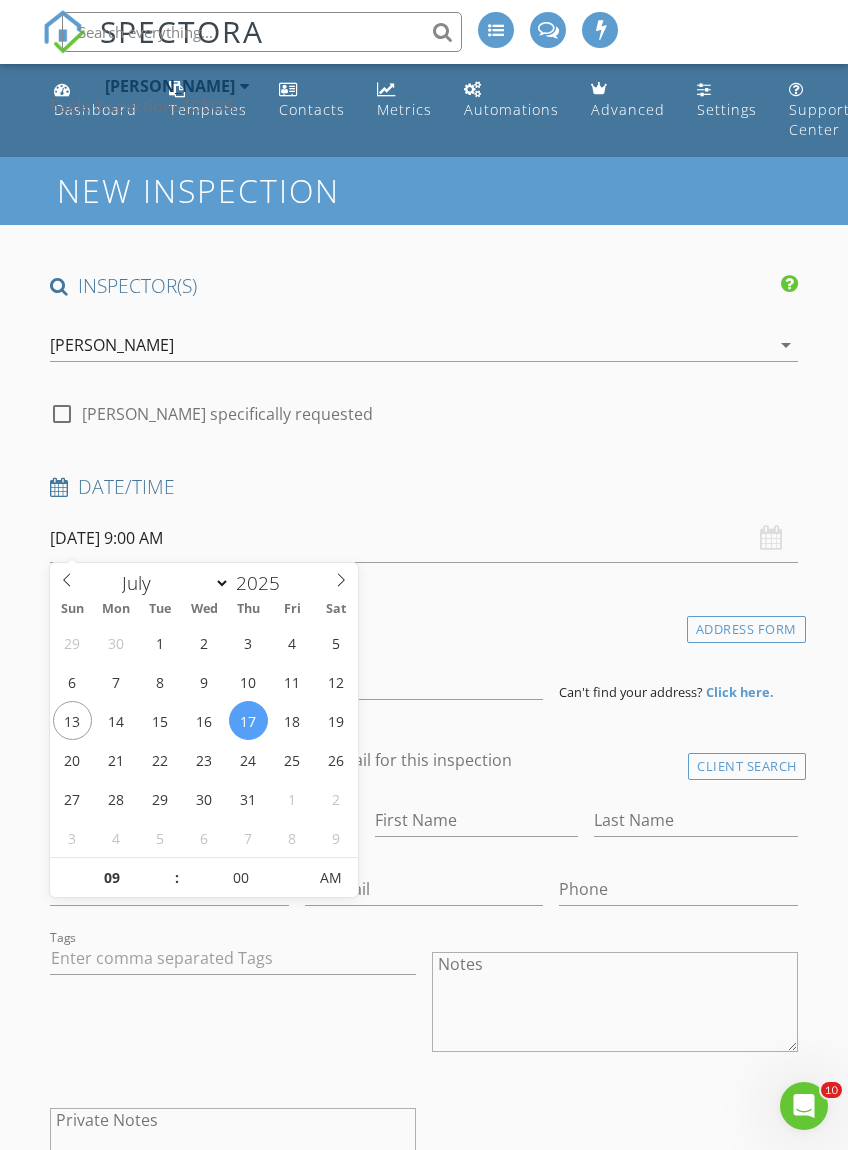 click at bounding box center [167, 868] 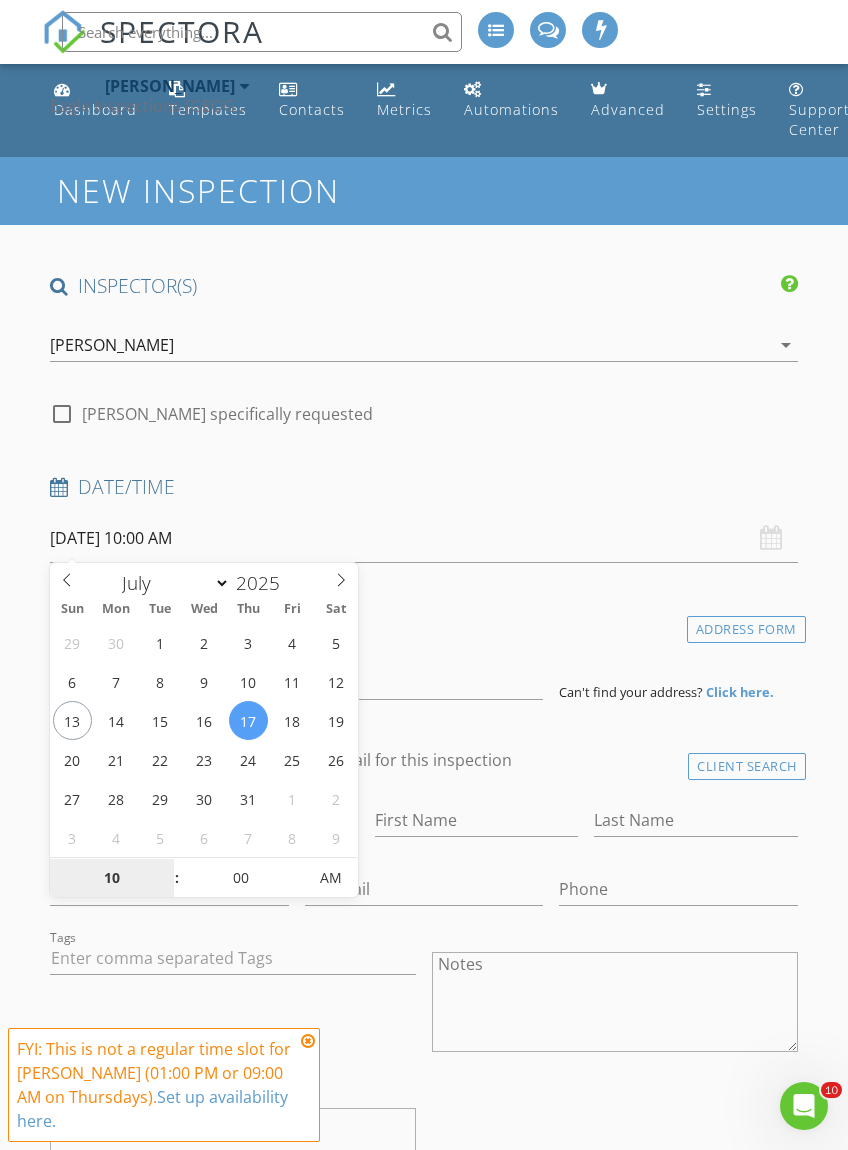type on "[DATE] 10:00 AM" 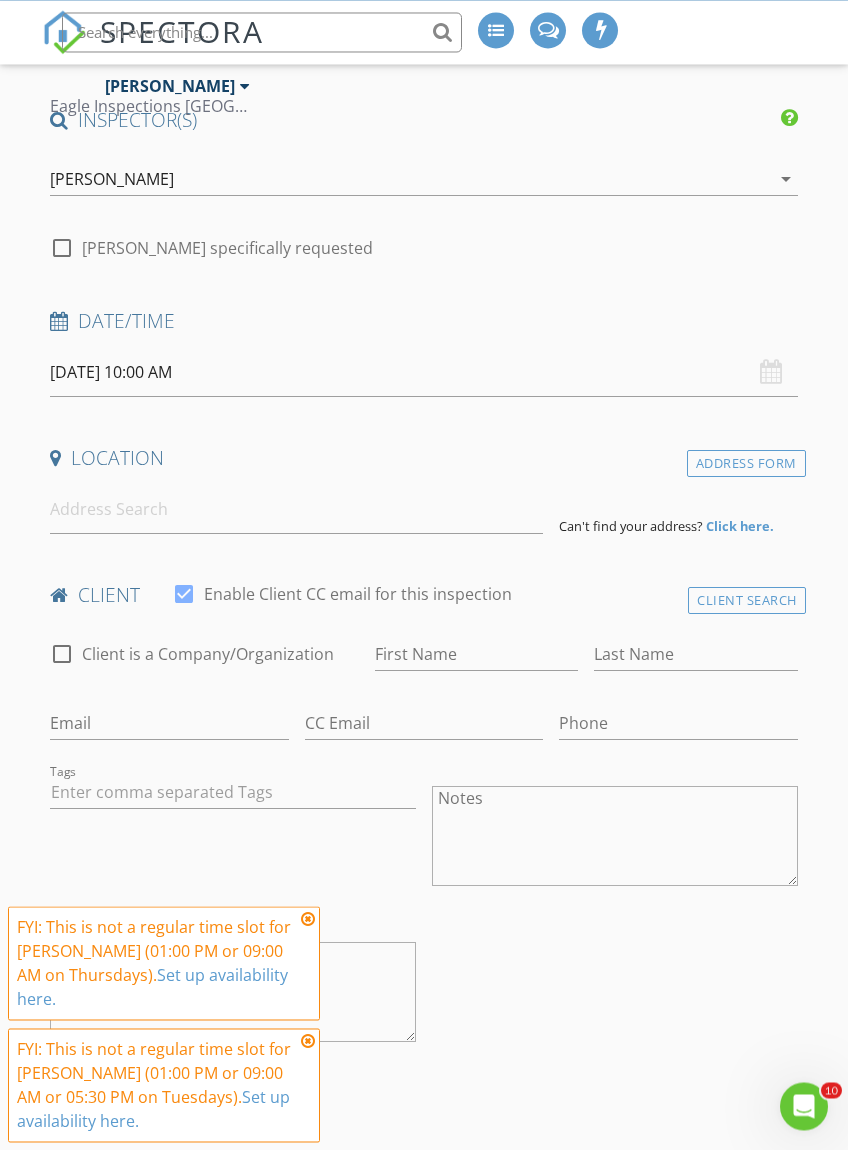 click on "[DATE] 10:00 AM" at bounding box center (423, 372) 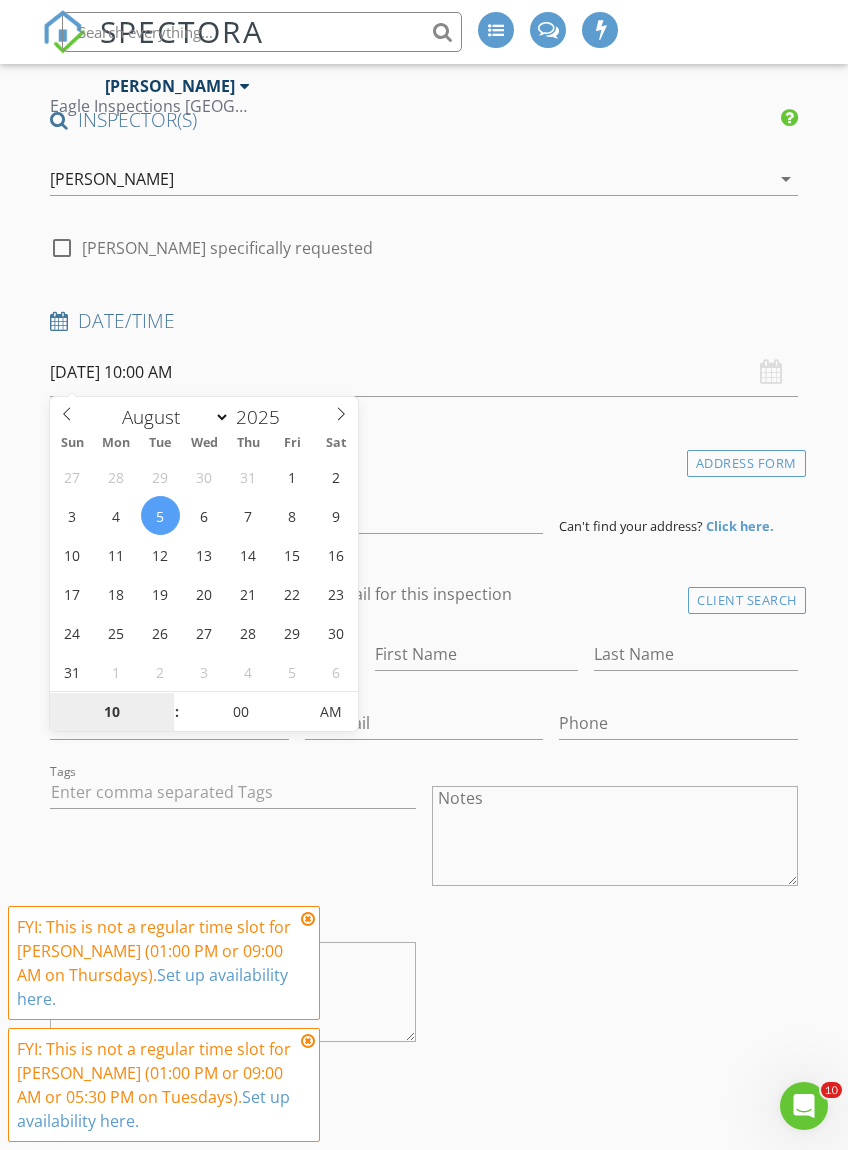 type on "[DATE] 10:00 AM" 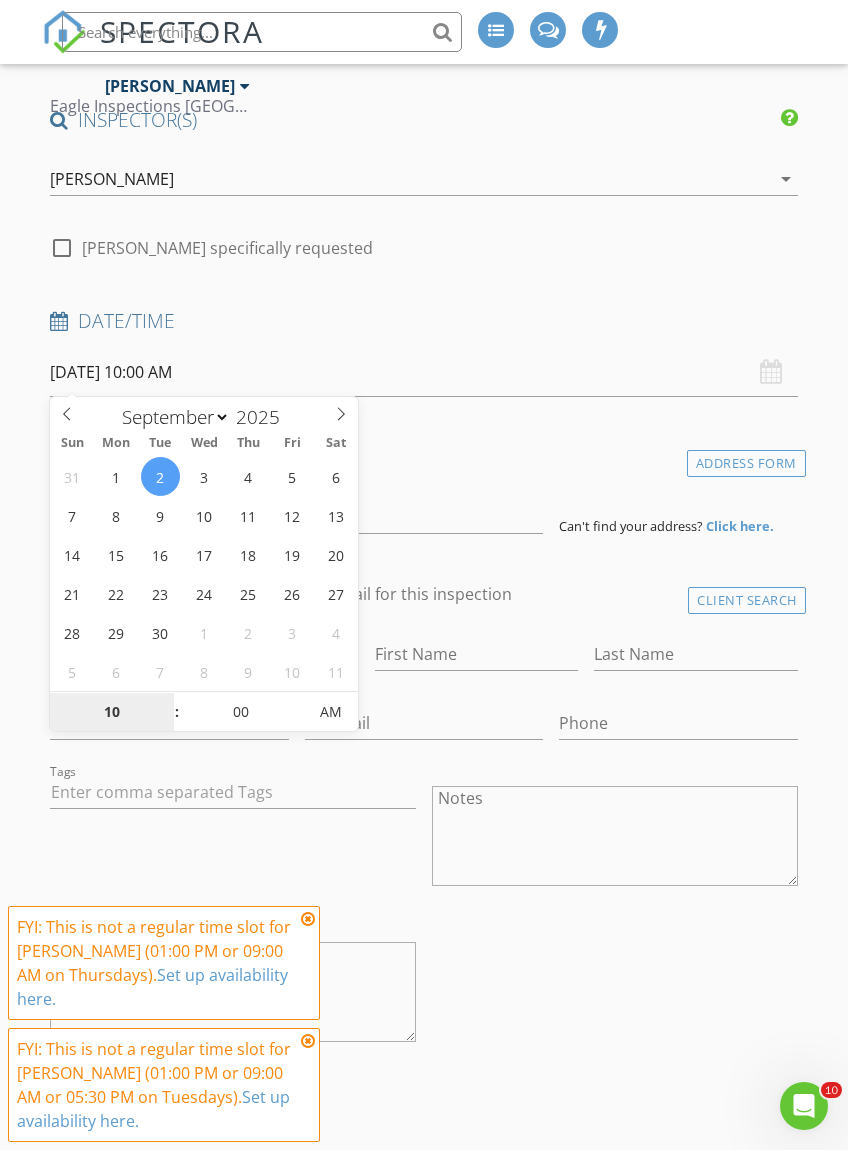 scroll, scrollTop: 166, scrollLeft: 0, axis: vertical 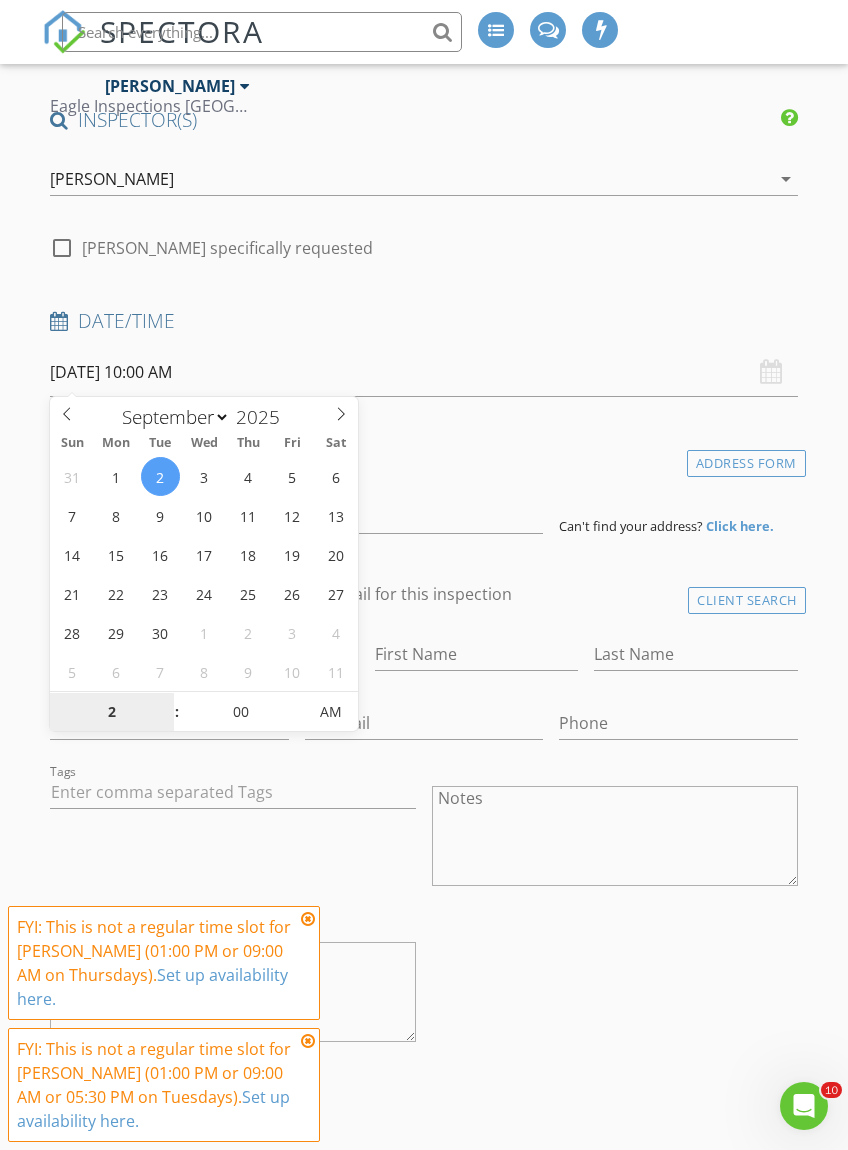 type on "2" 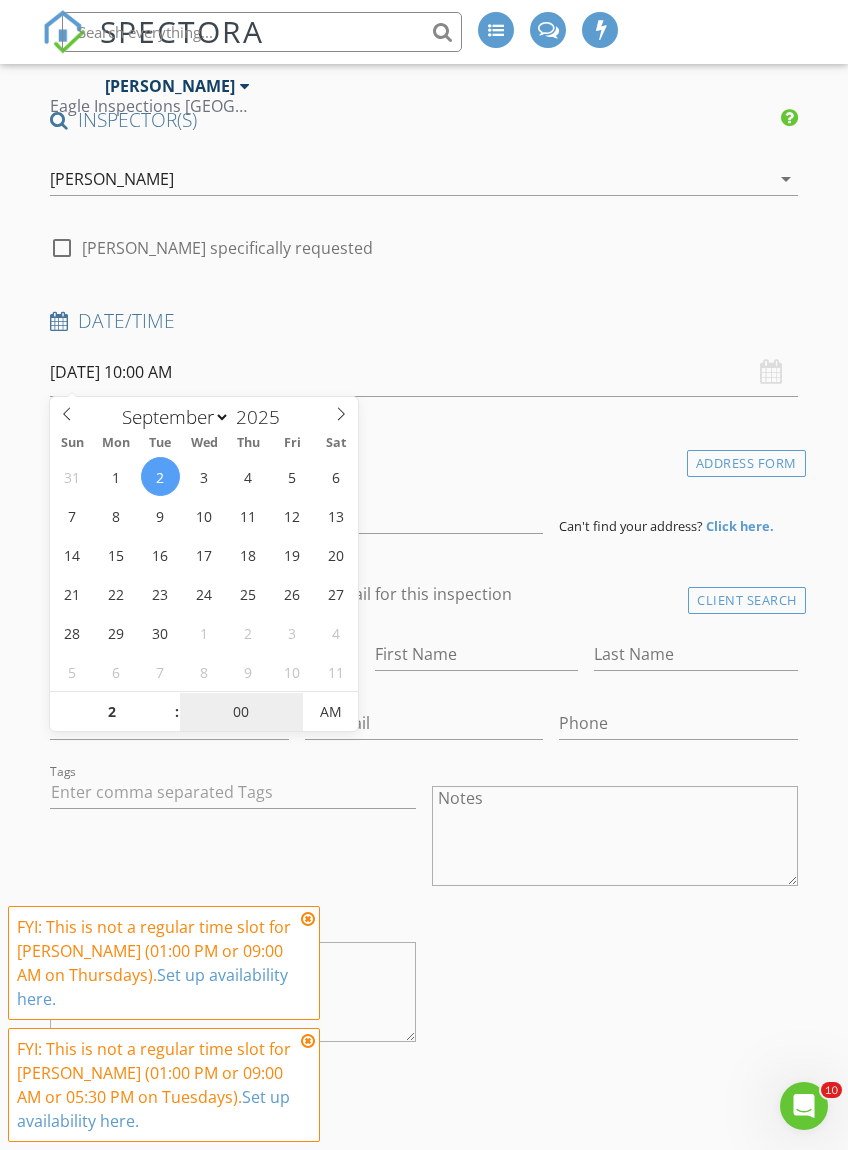 type on "[DATE] 2:00 AM" 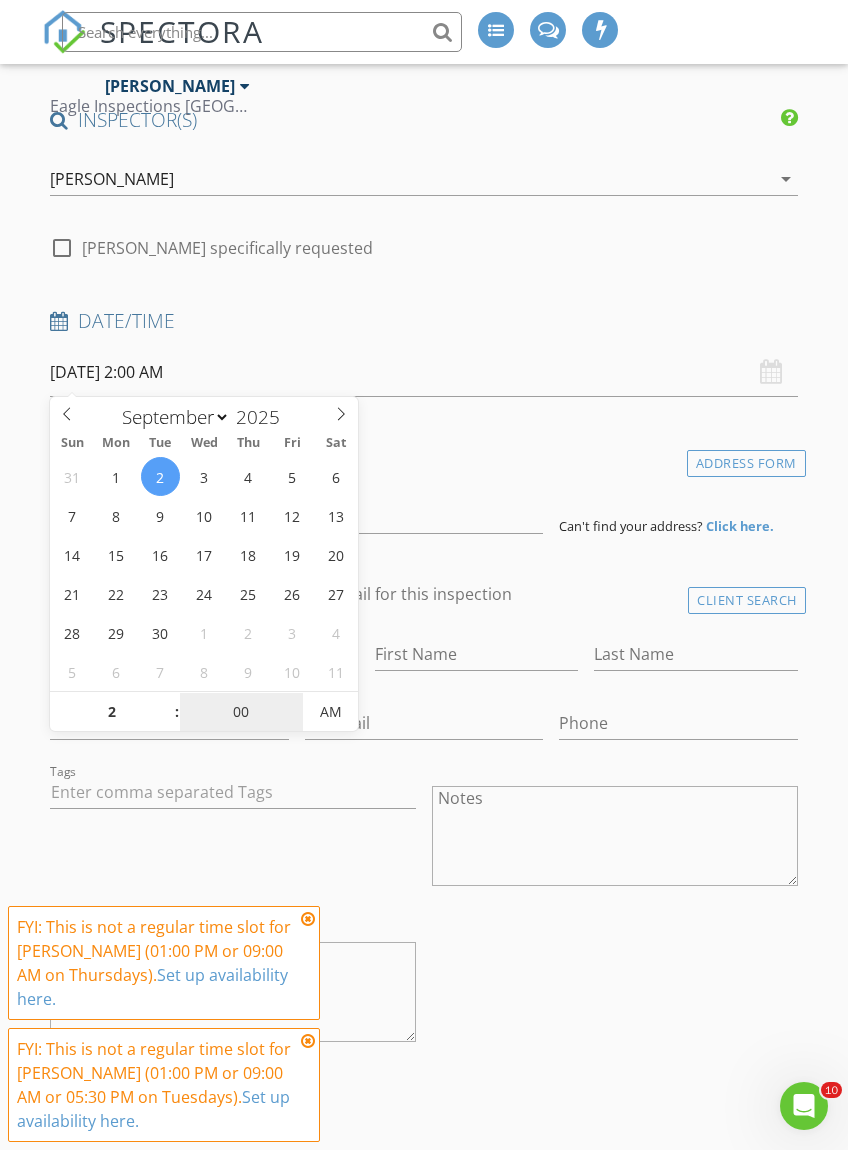 type on "02" 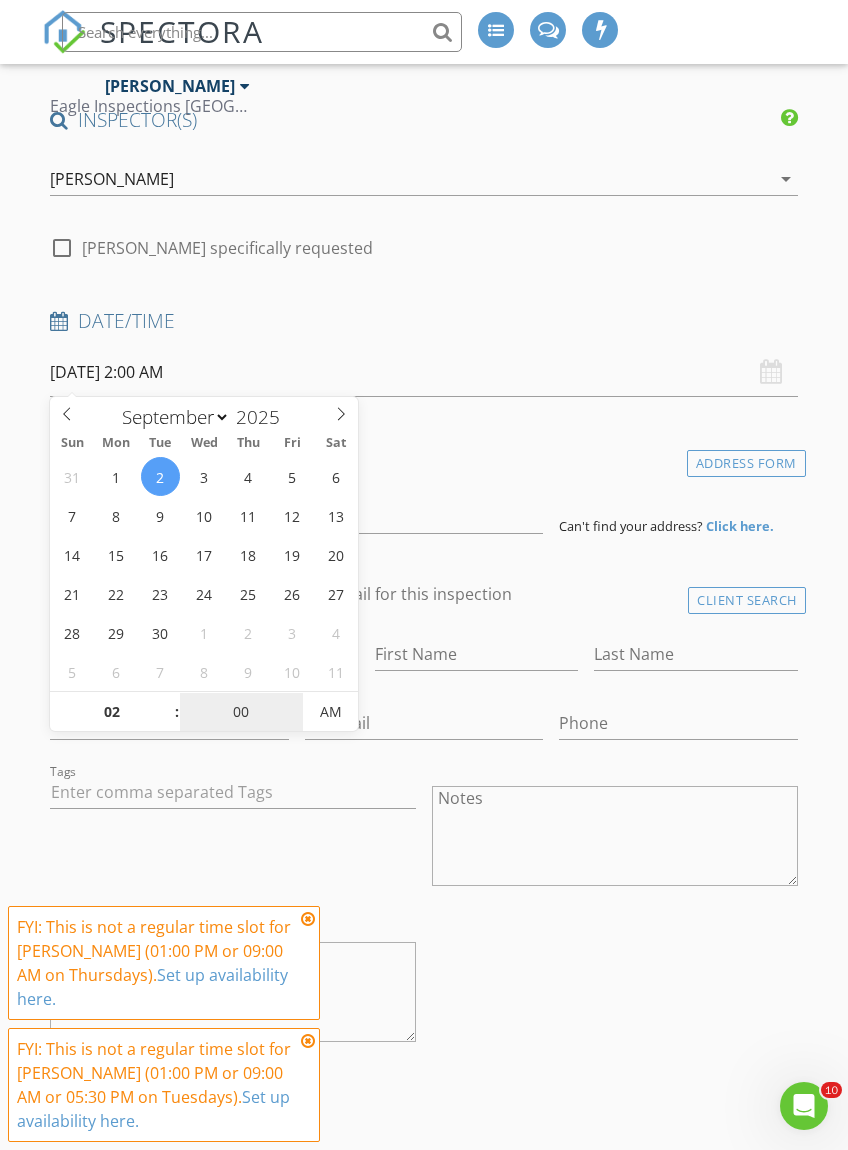 type on "09/02/2025 2:00 PM" 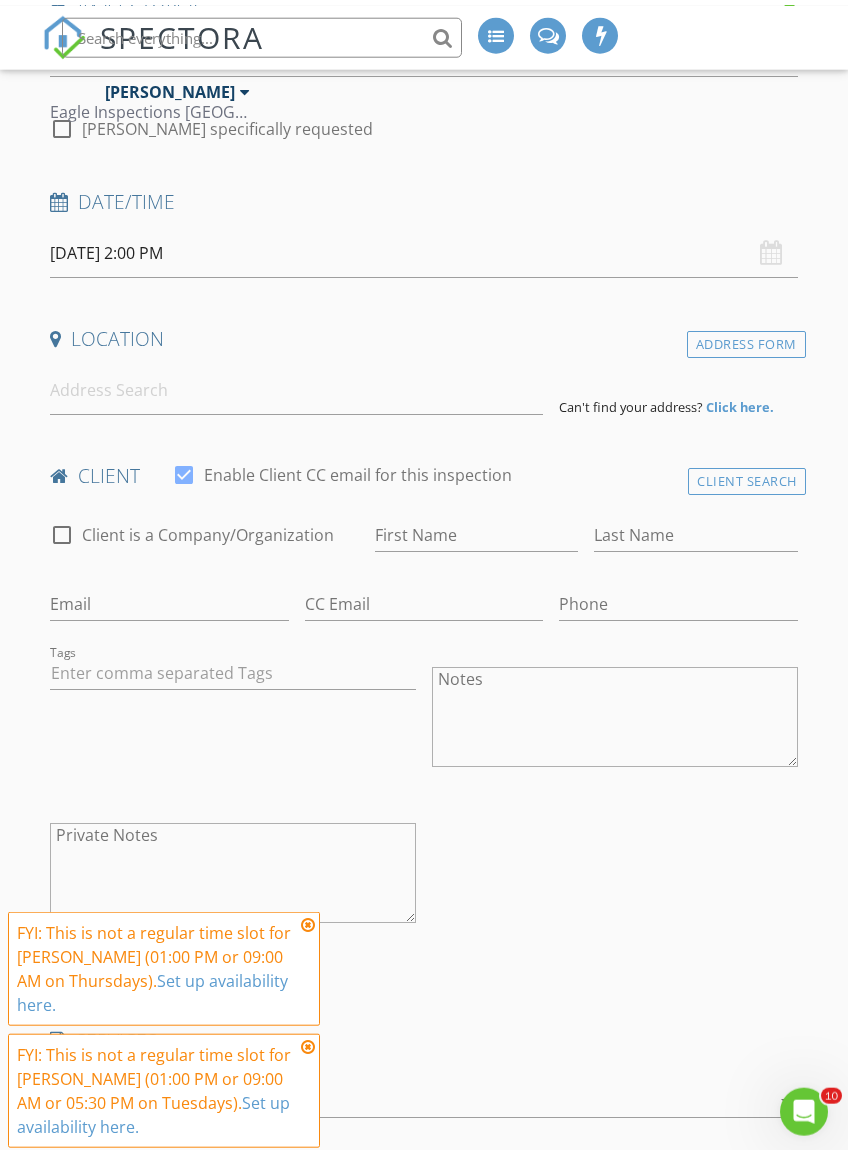 scroll, scrollTop: 289, scrollLeft: 0, axis: vertical 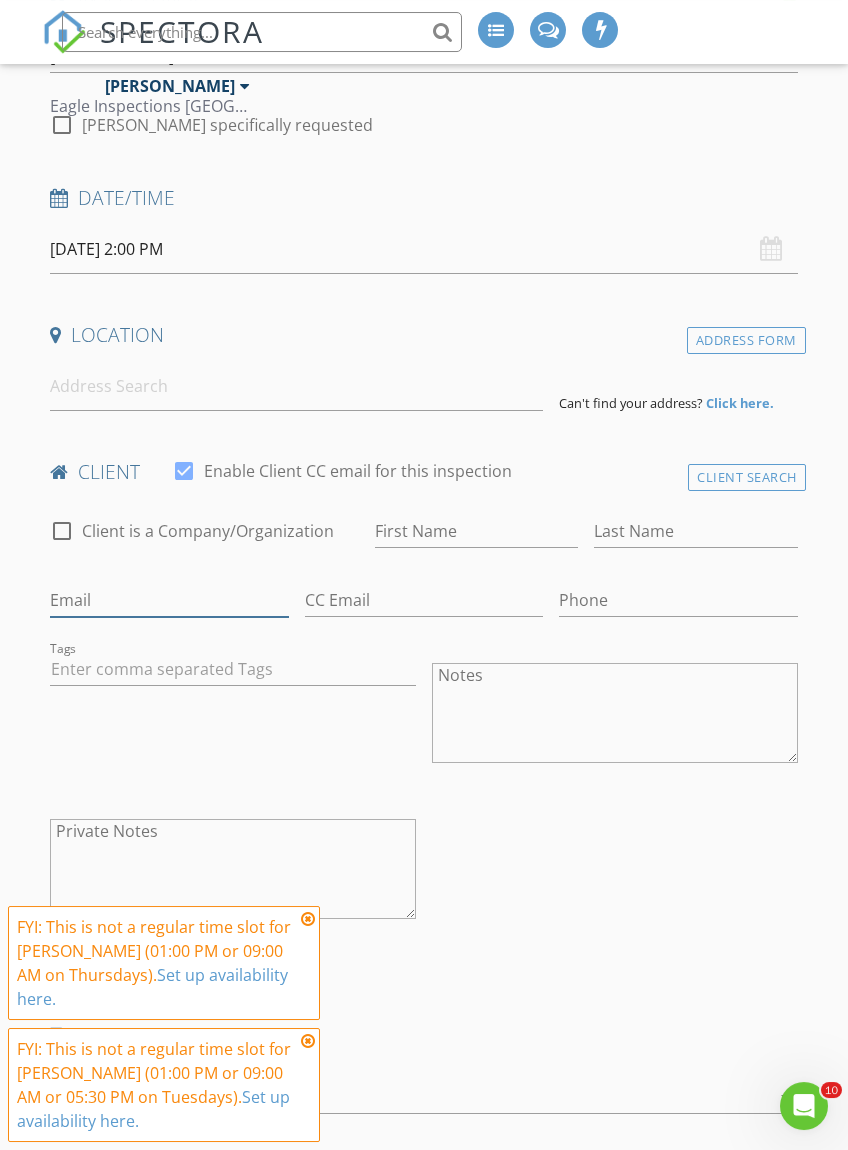 click on "Email" at bounding box center [169, 600] 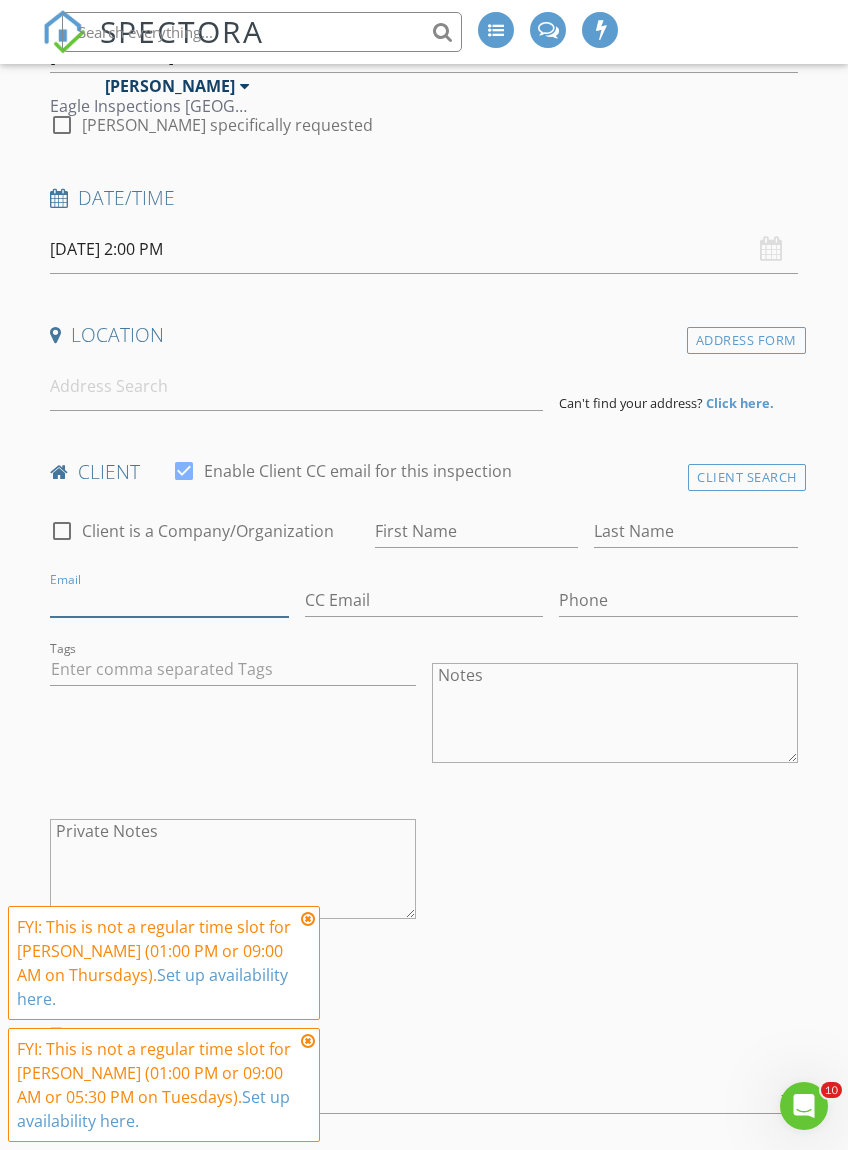 scroll, scrollTop: 289, scrollLeft: 0, axis: vertical 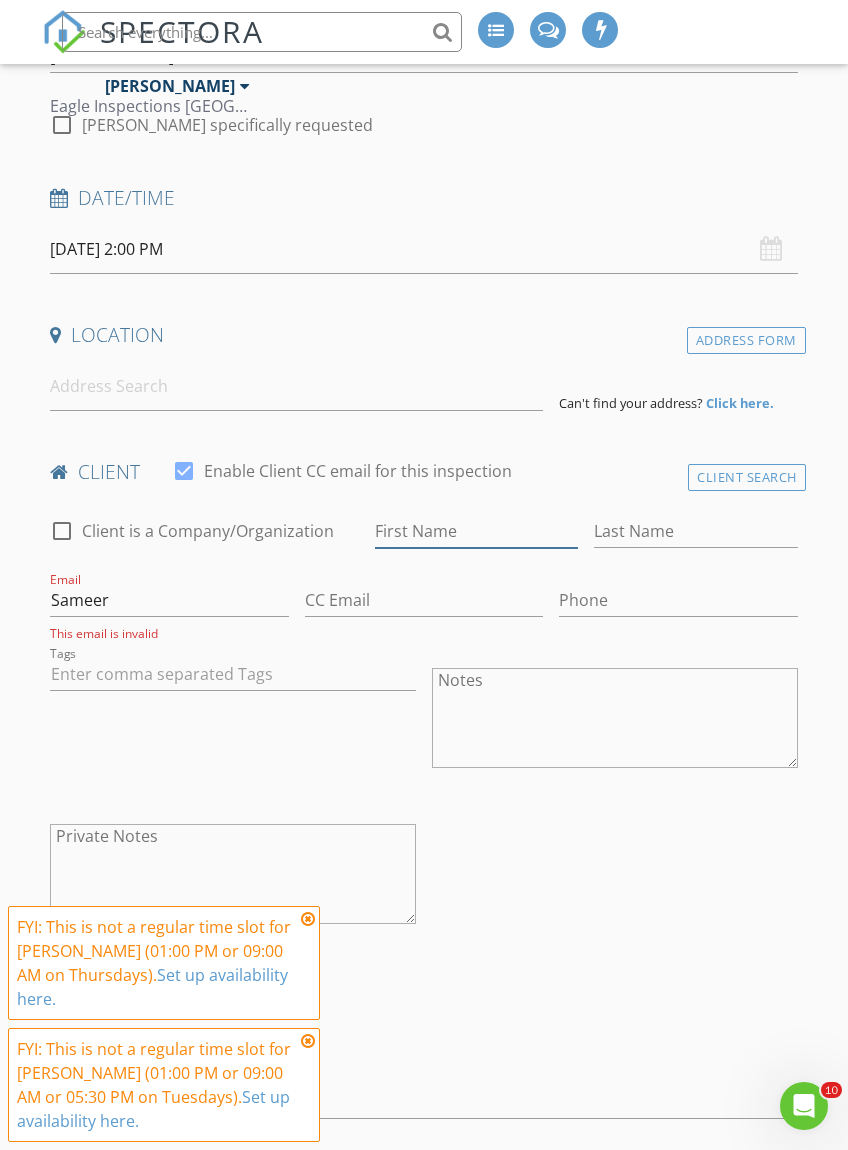 click on "First Name" at bounding box center [476, 531] 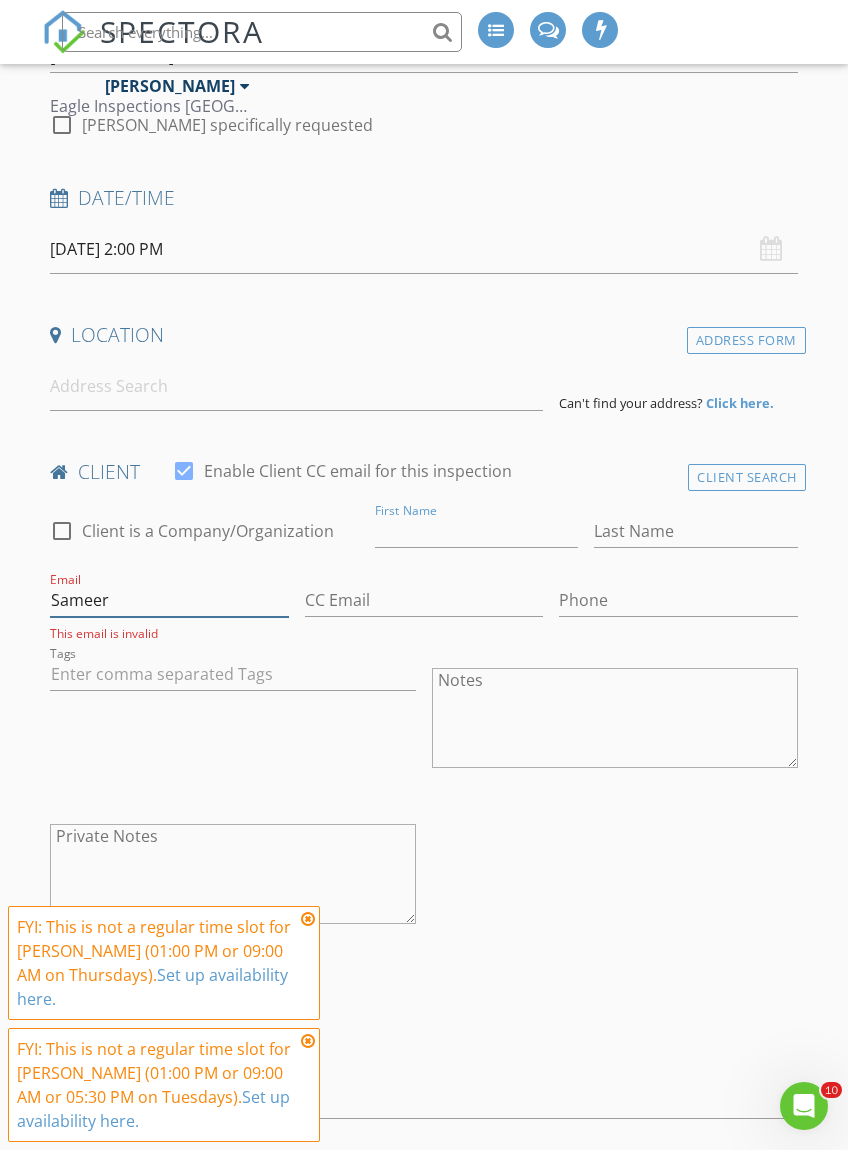 click on "Sameer" at bounding box center (169, 600) 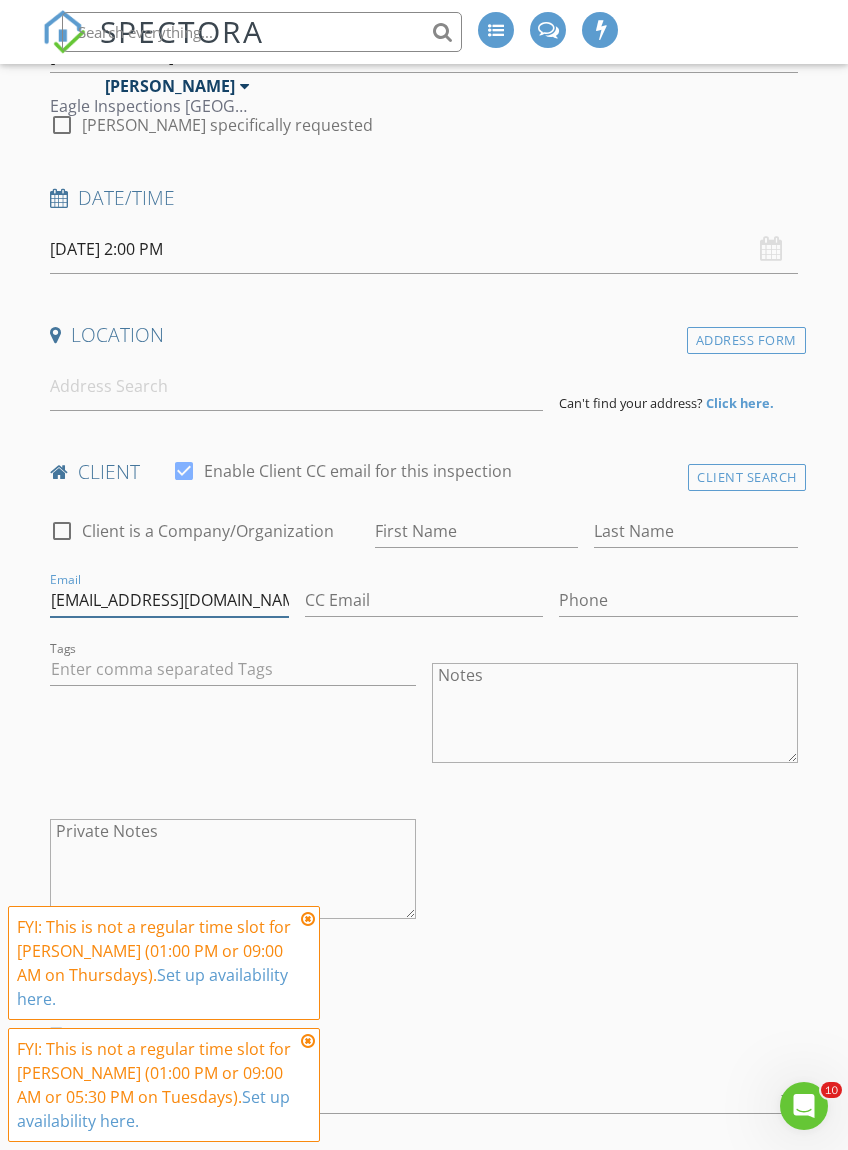 type on "Sameer.nevile@gmail.com" 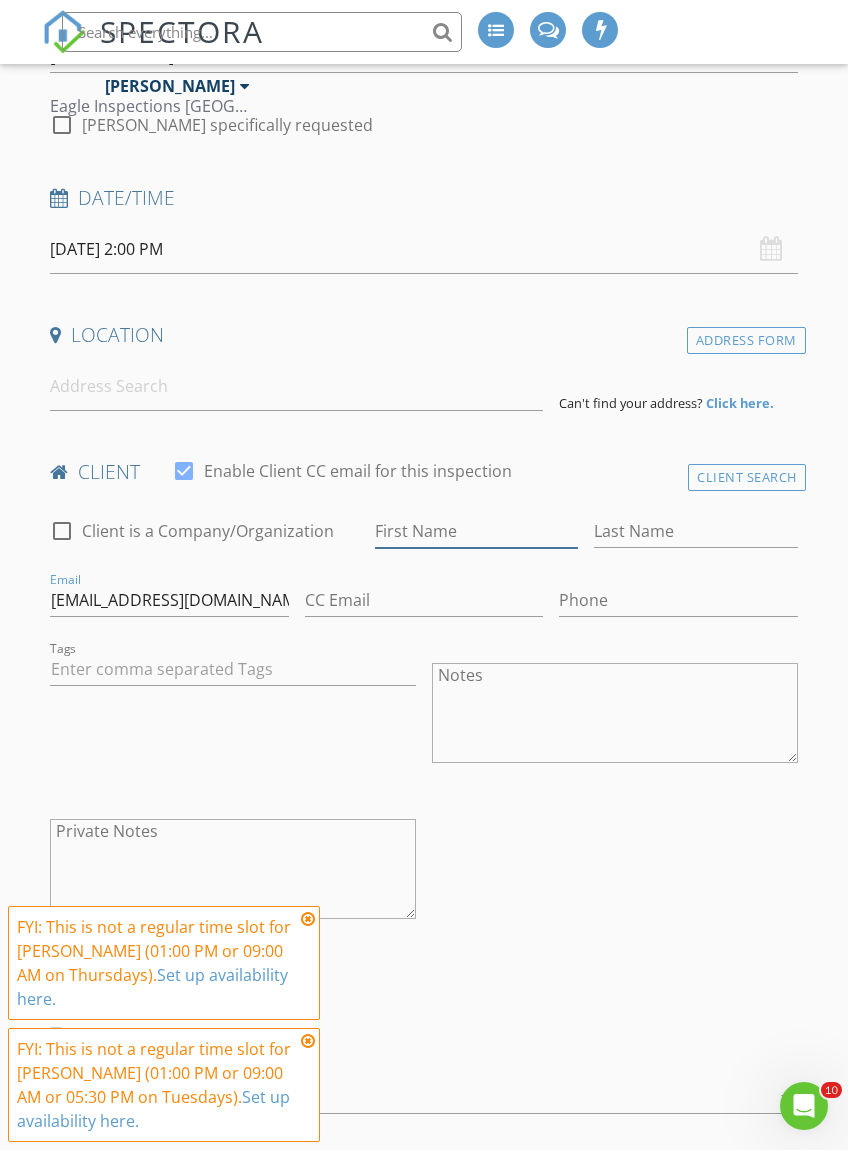 click on "First Name" at bounding box center (476, 531) 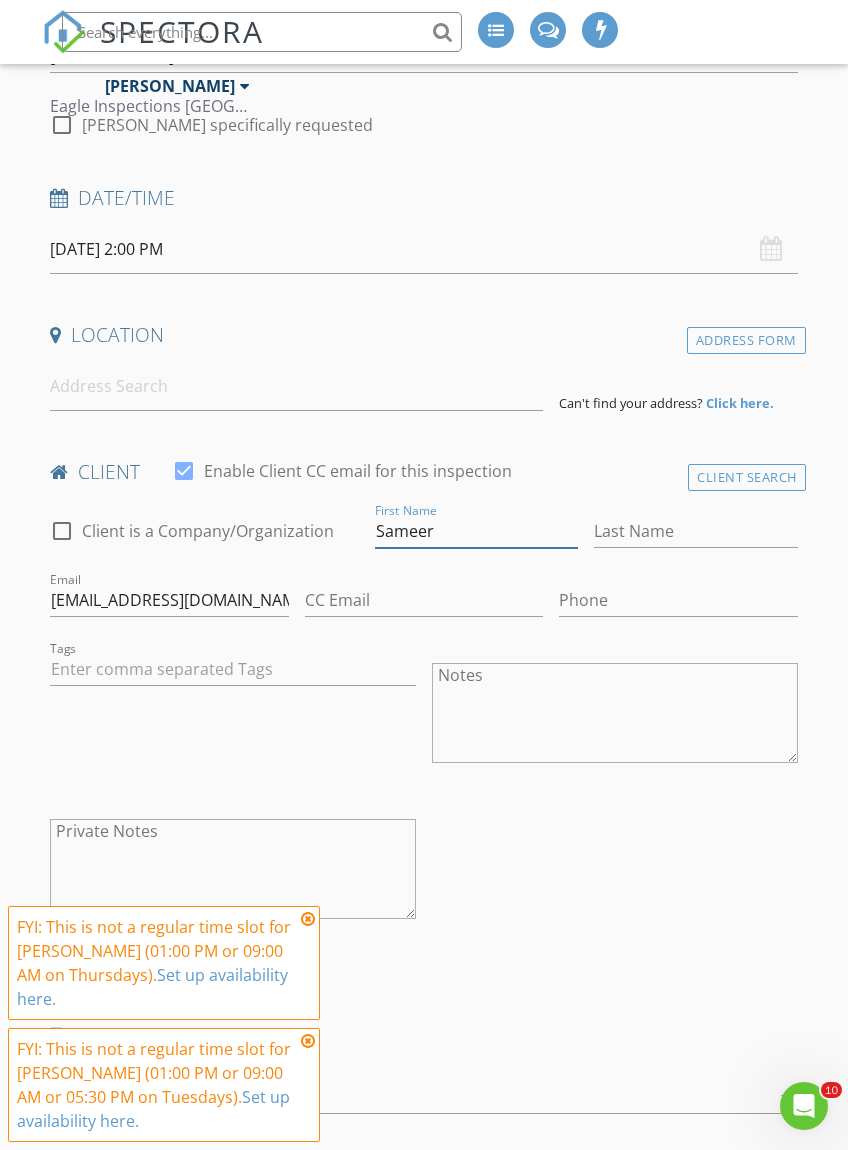 type on "Sameer" 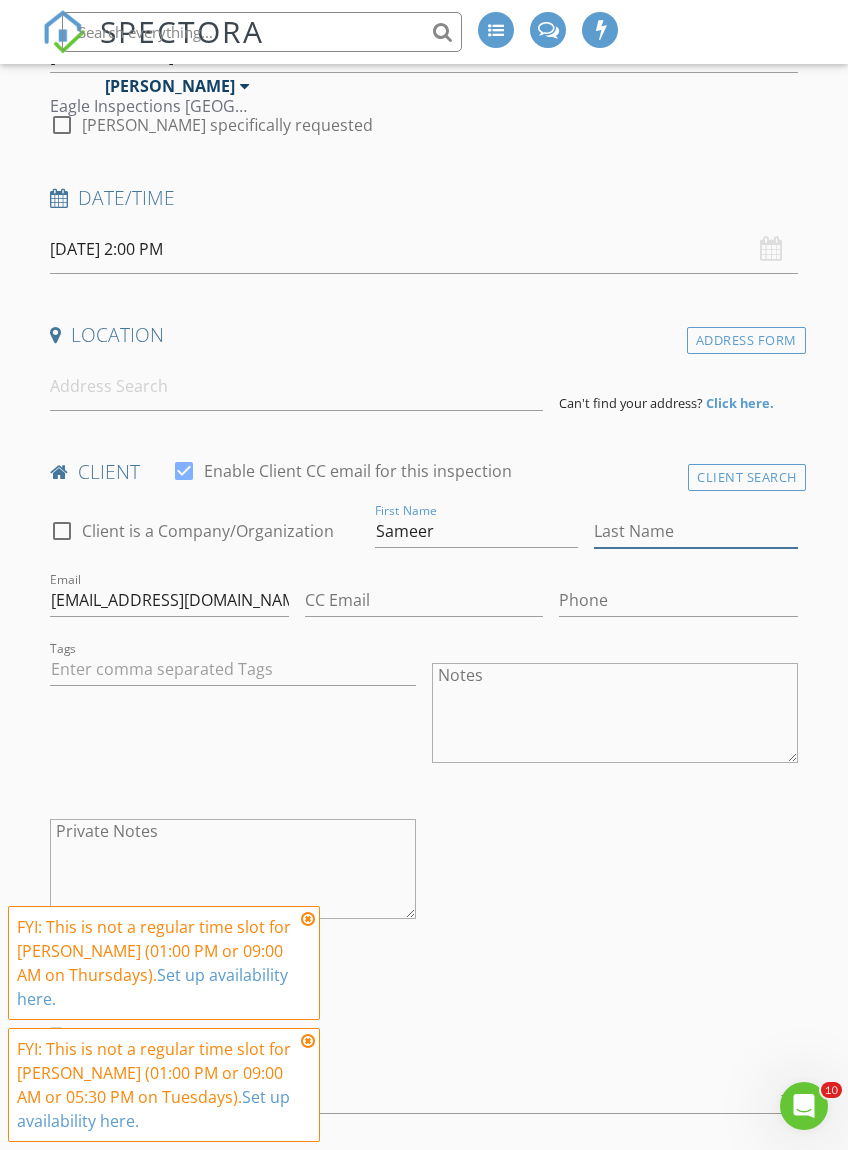 click on "Last Name" at bounding box center (695, 531) 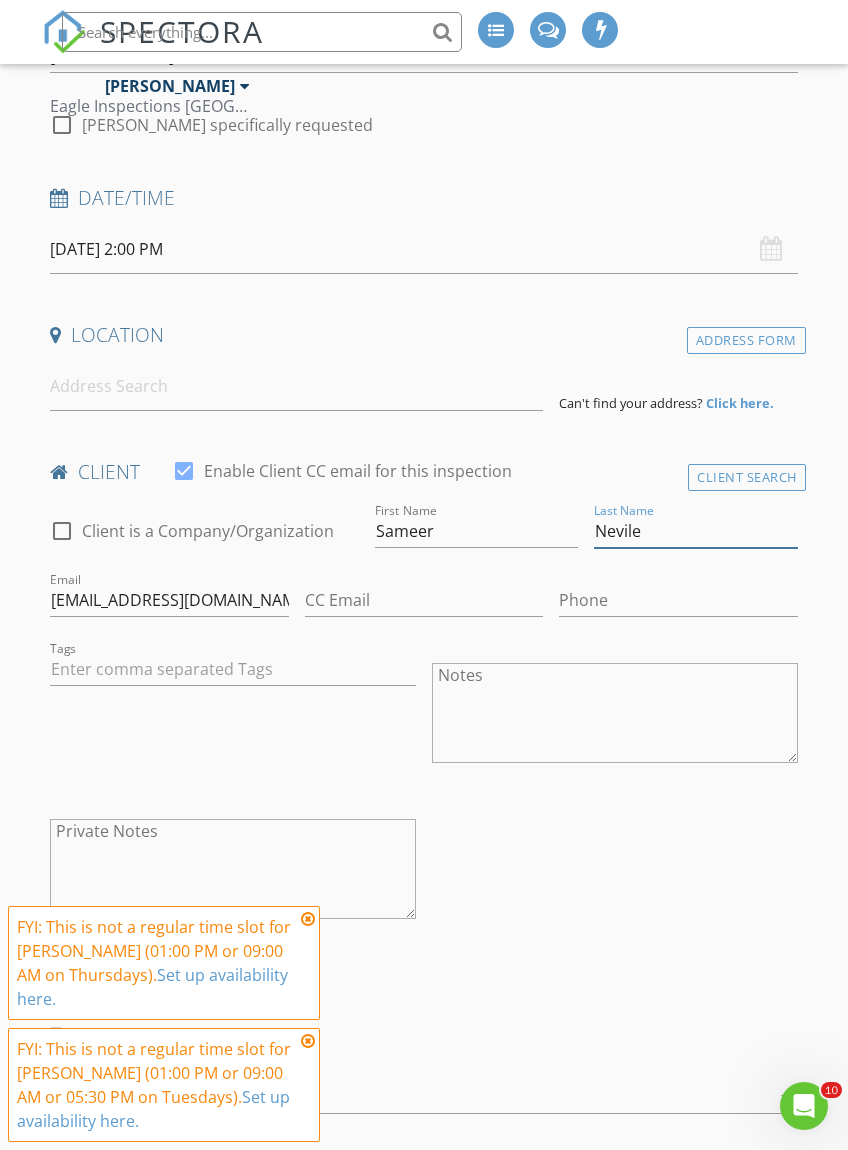 scroll, scrollTop: 289, scrollLeft: 1, axis: both 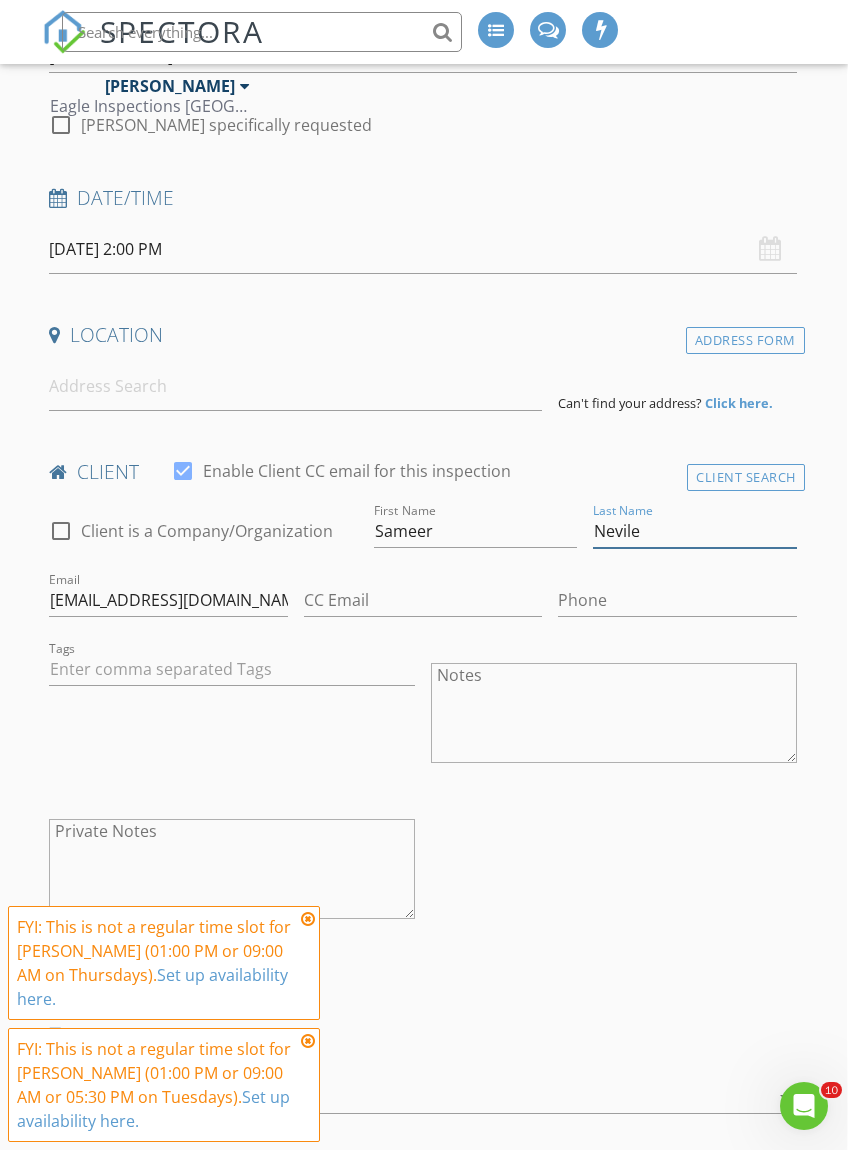 type on "Nevile" 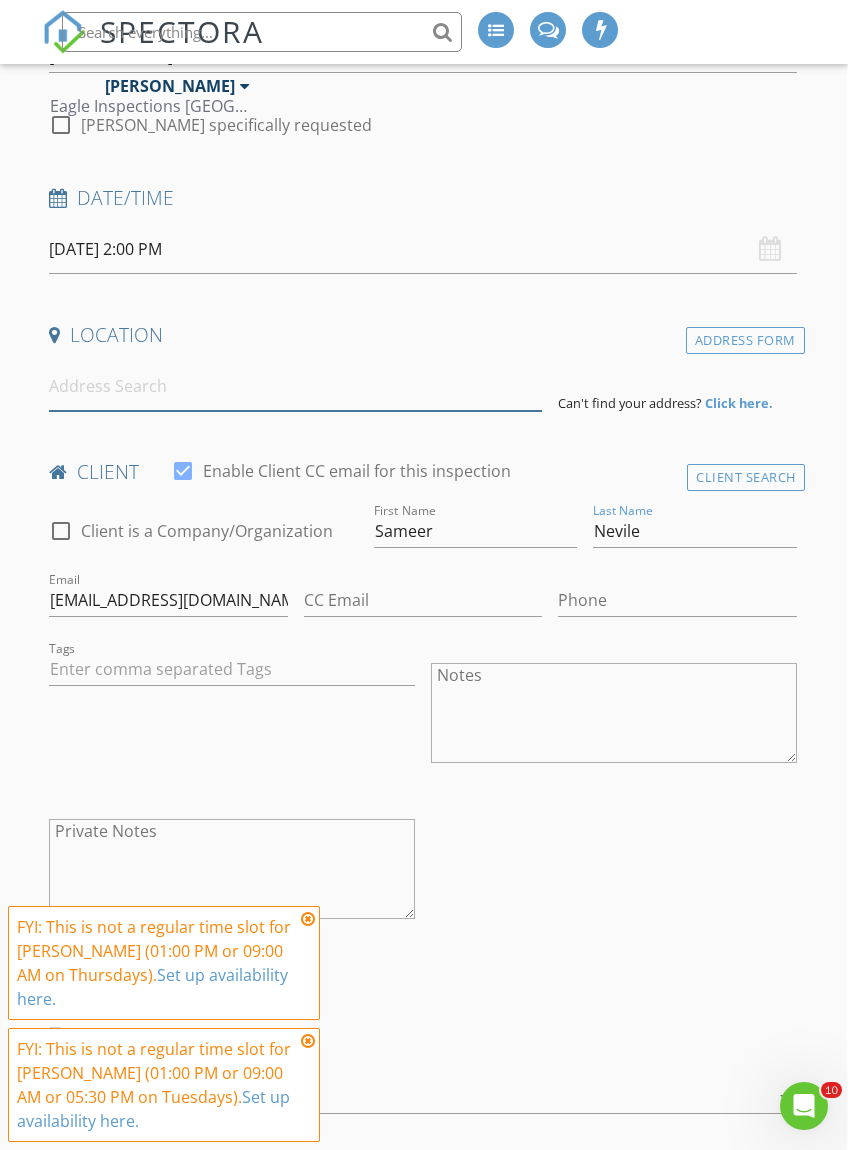 click at bounding box center (295, 386) 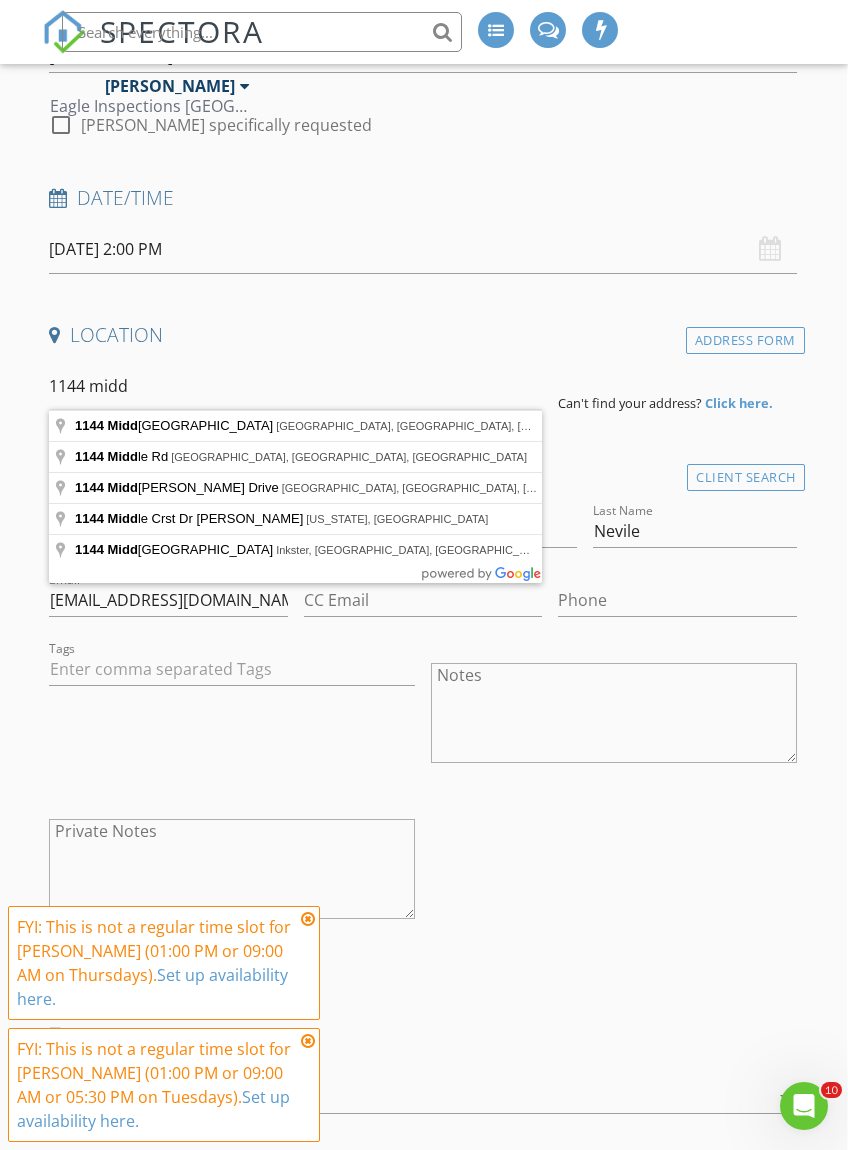 type on "1144 Middlefield Road, Medina, MN, USA" 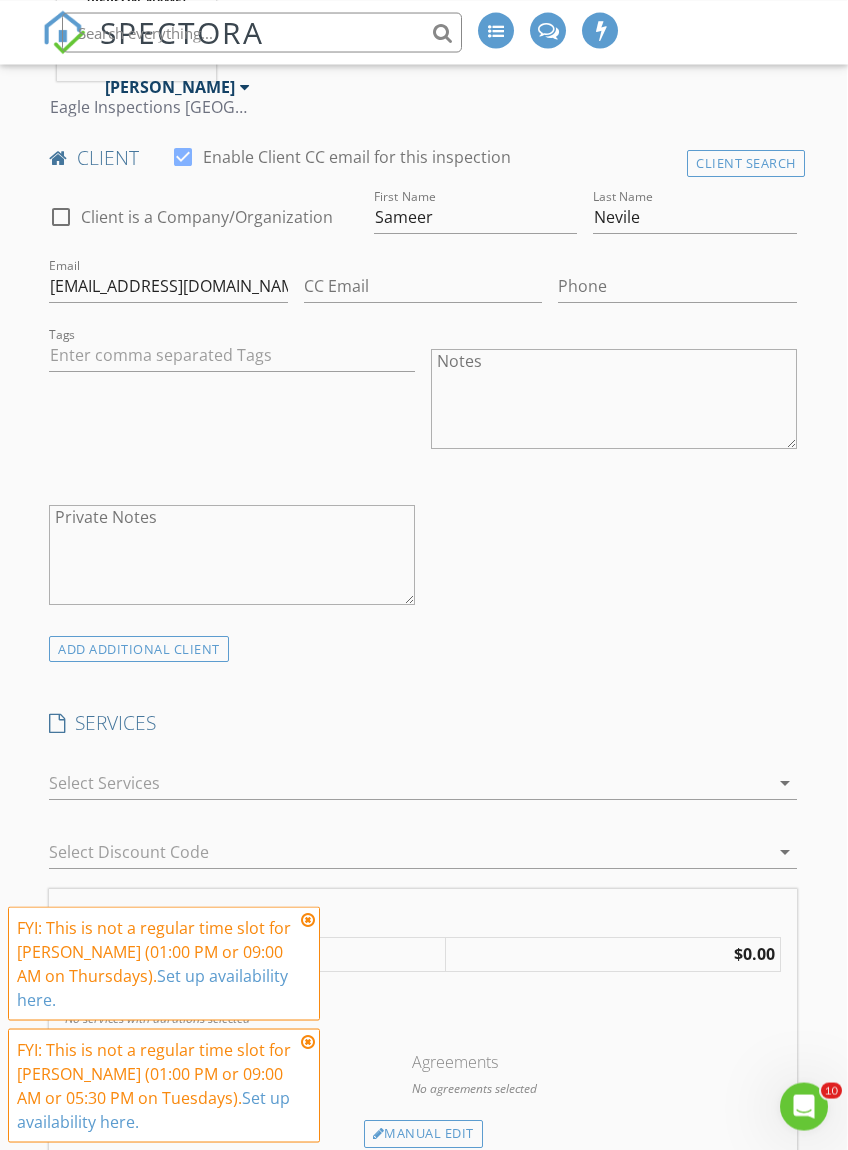 scroll, scrollTop: 1012, scrollLeft: 1, axis: both 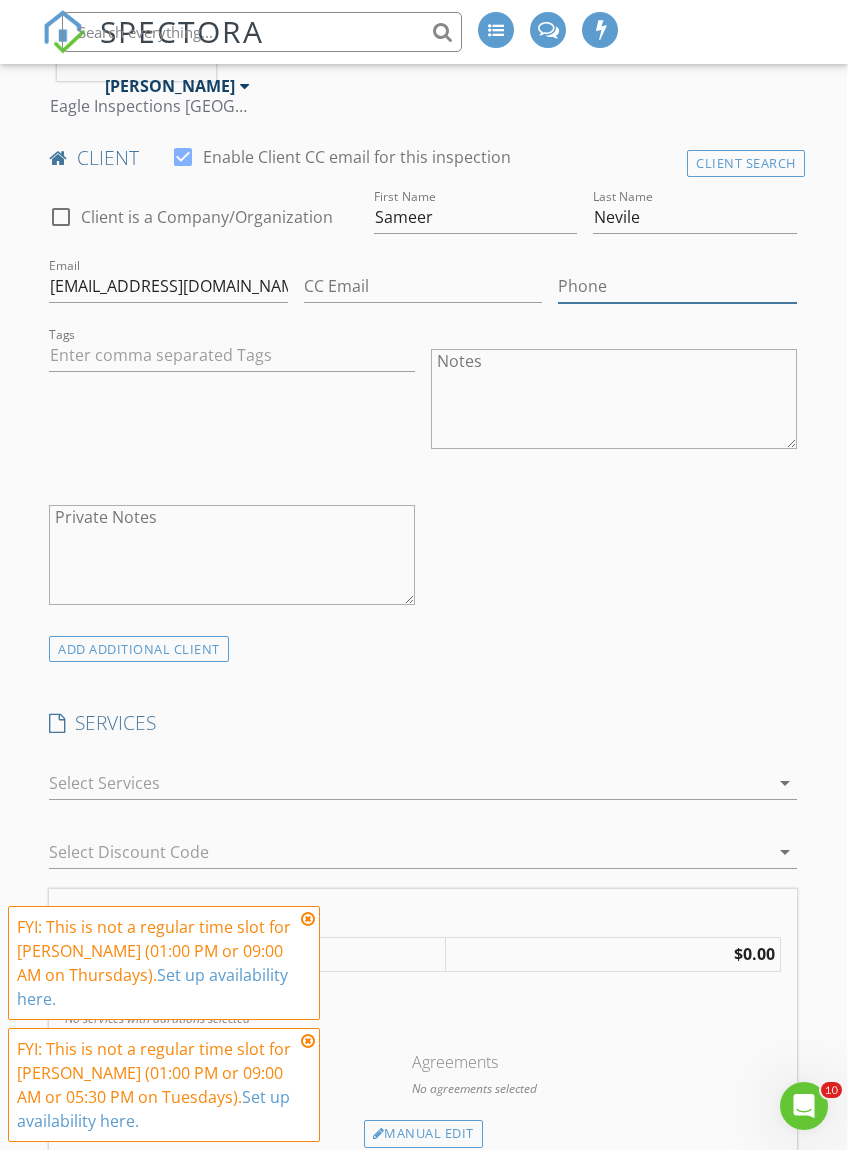 click on "Phone" at bounding box center (677, 286) 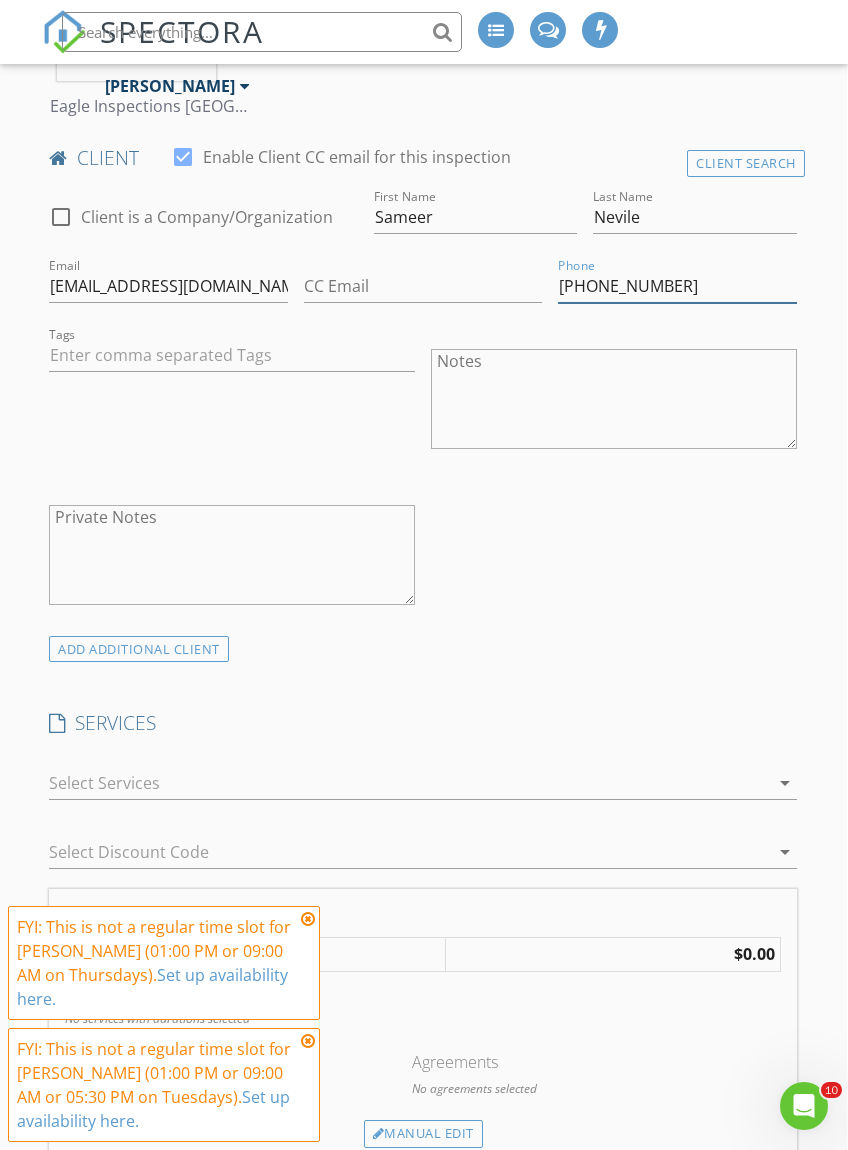 type on "[PHONE_NUMBER]" 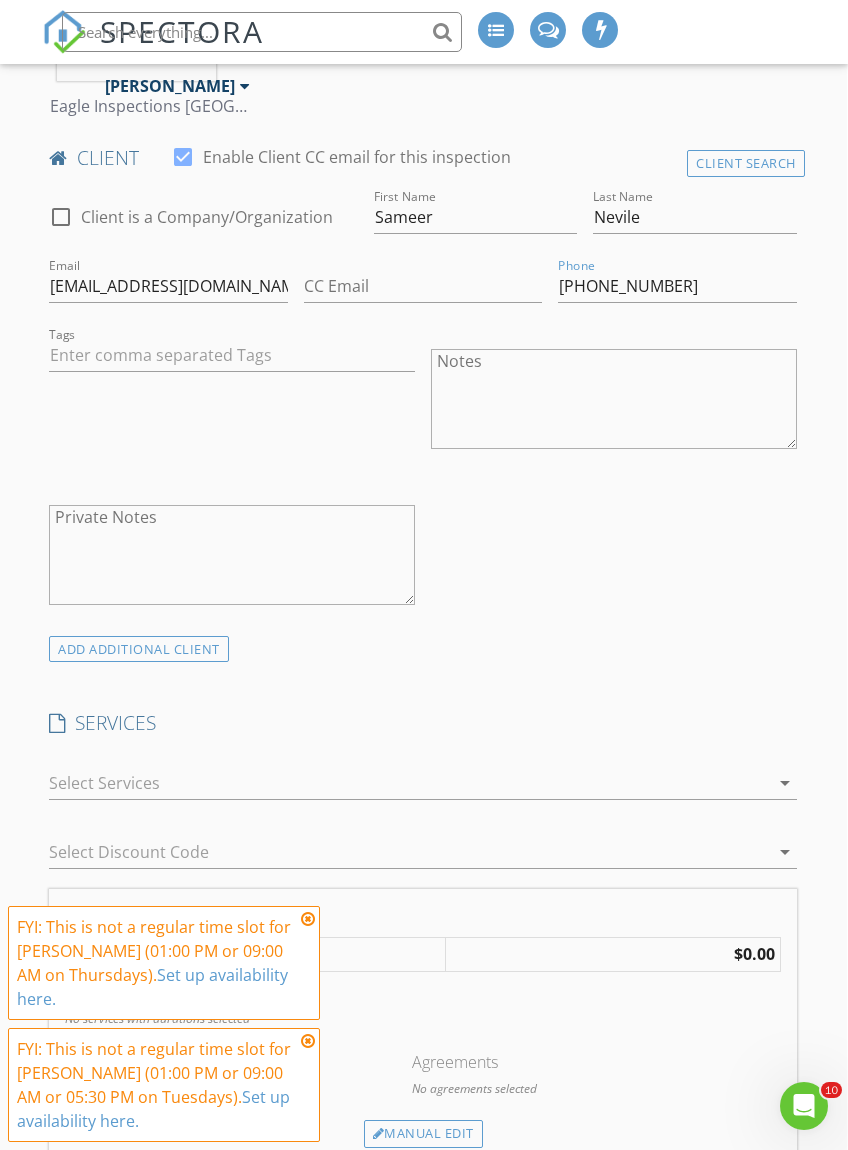 click on "ADD ADDITIONAL client" at bounding box center [422, 648] 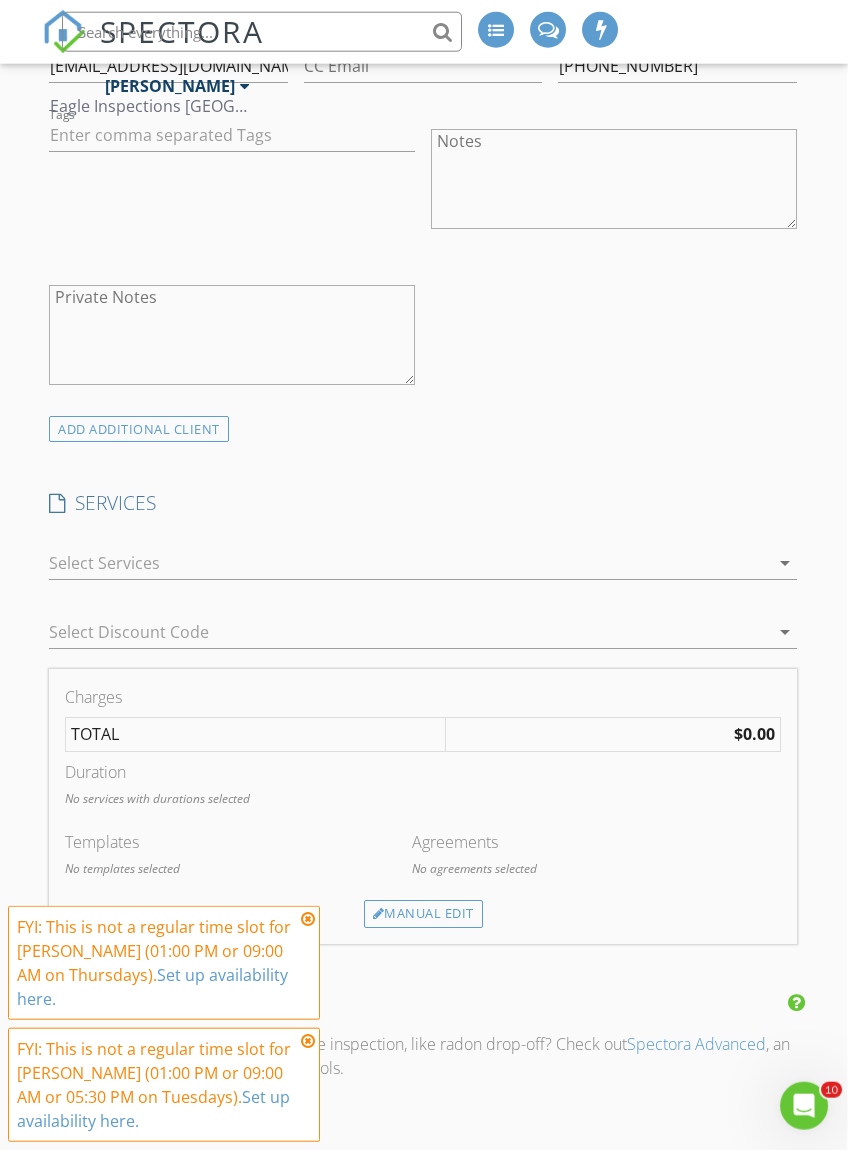 click at bounding box center (408, 563) 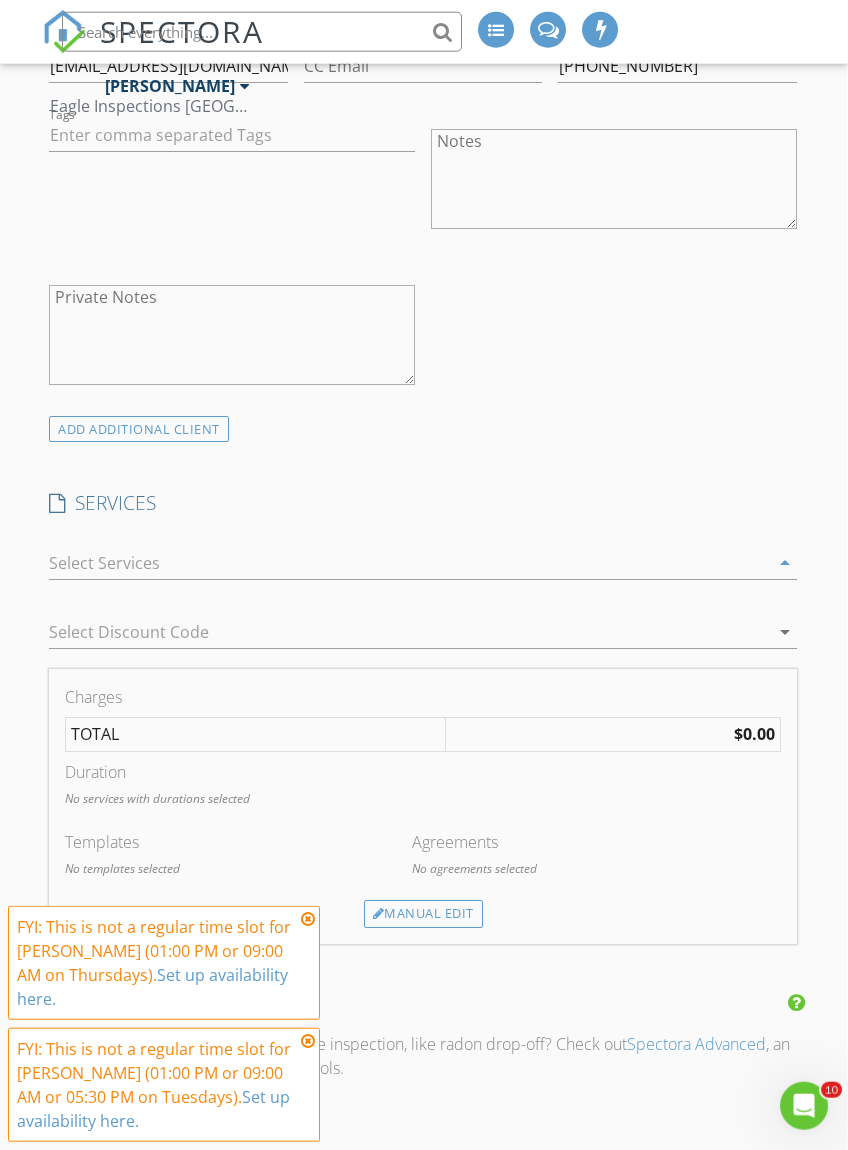 scroll, scrollTop: 1233, scrollLeft: 1, axis: both 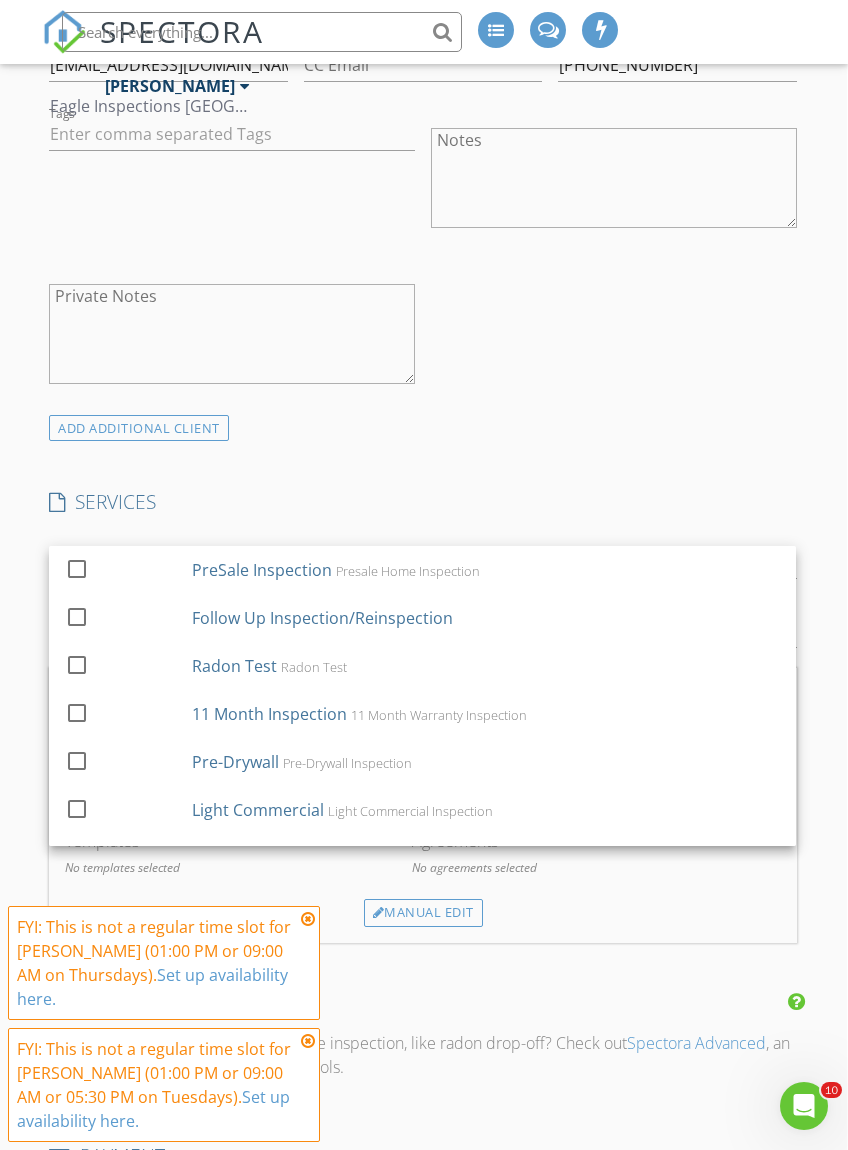 click on "Manual Edit" at bounding box center [422, 913] 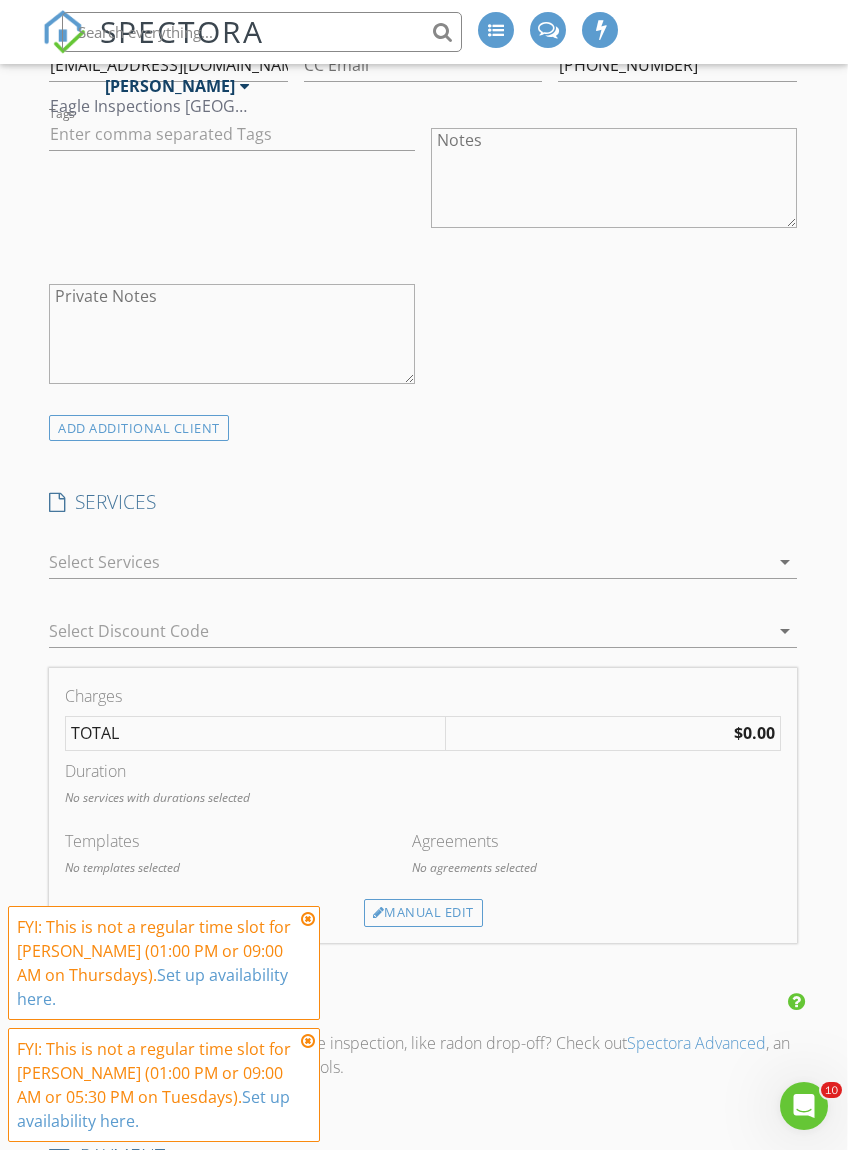 click on "INSPECTION EVENTS" at bounding box center (422, 1004) 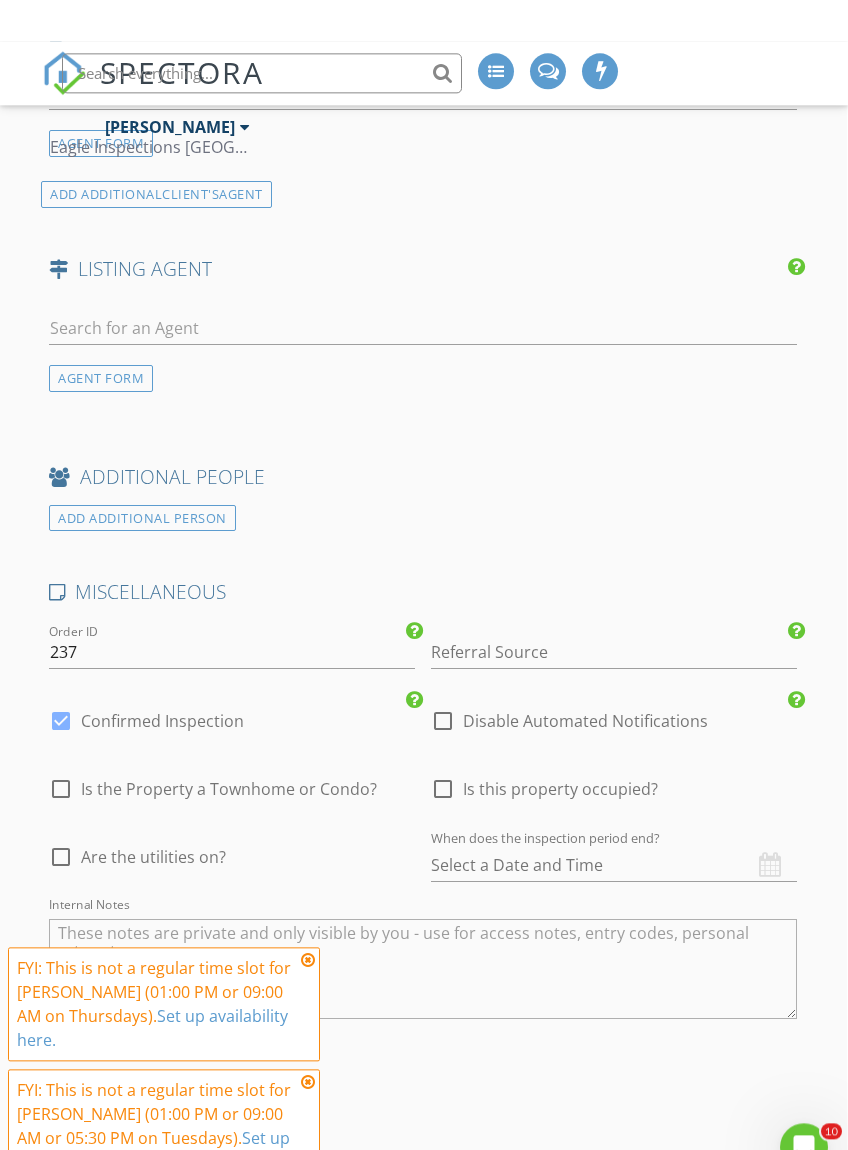 scroll, scrollTop: 2650, scrollLeft: 1, axis: both 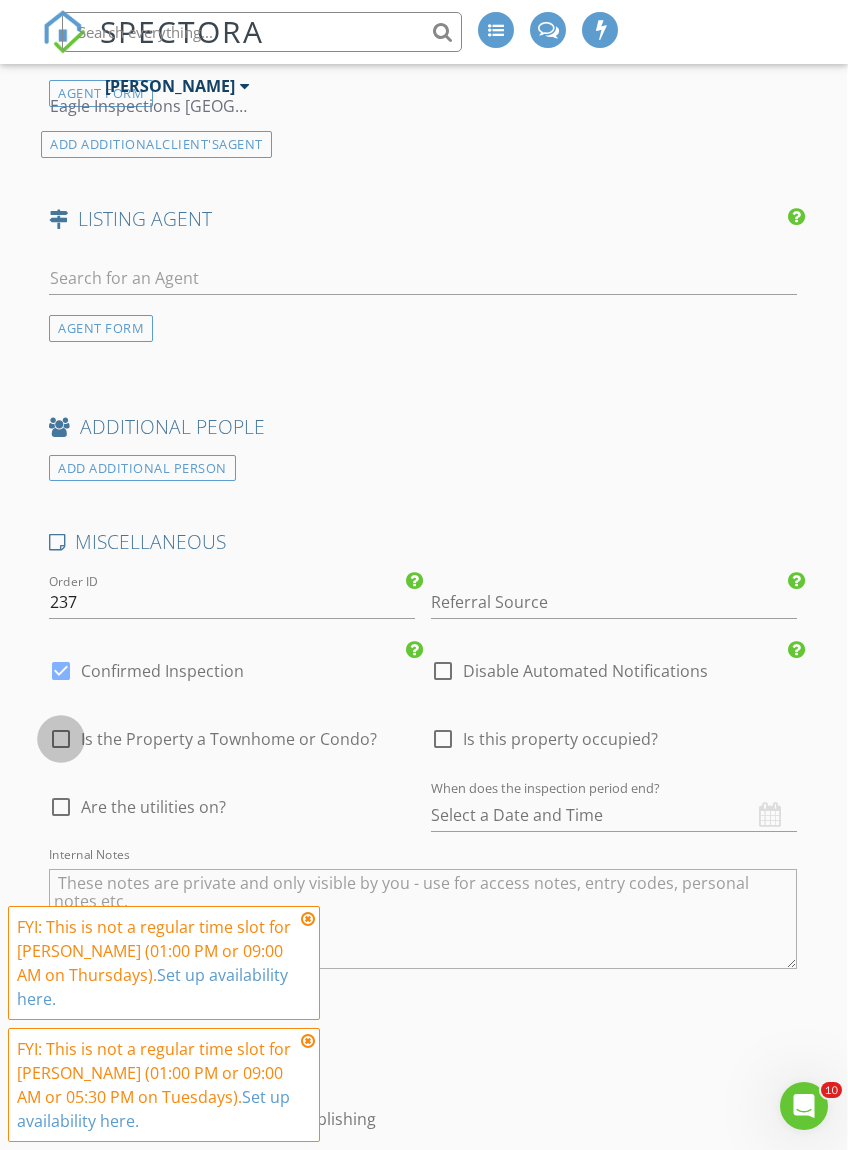 click at bounding box center (61, 739) 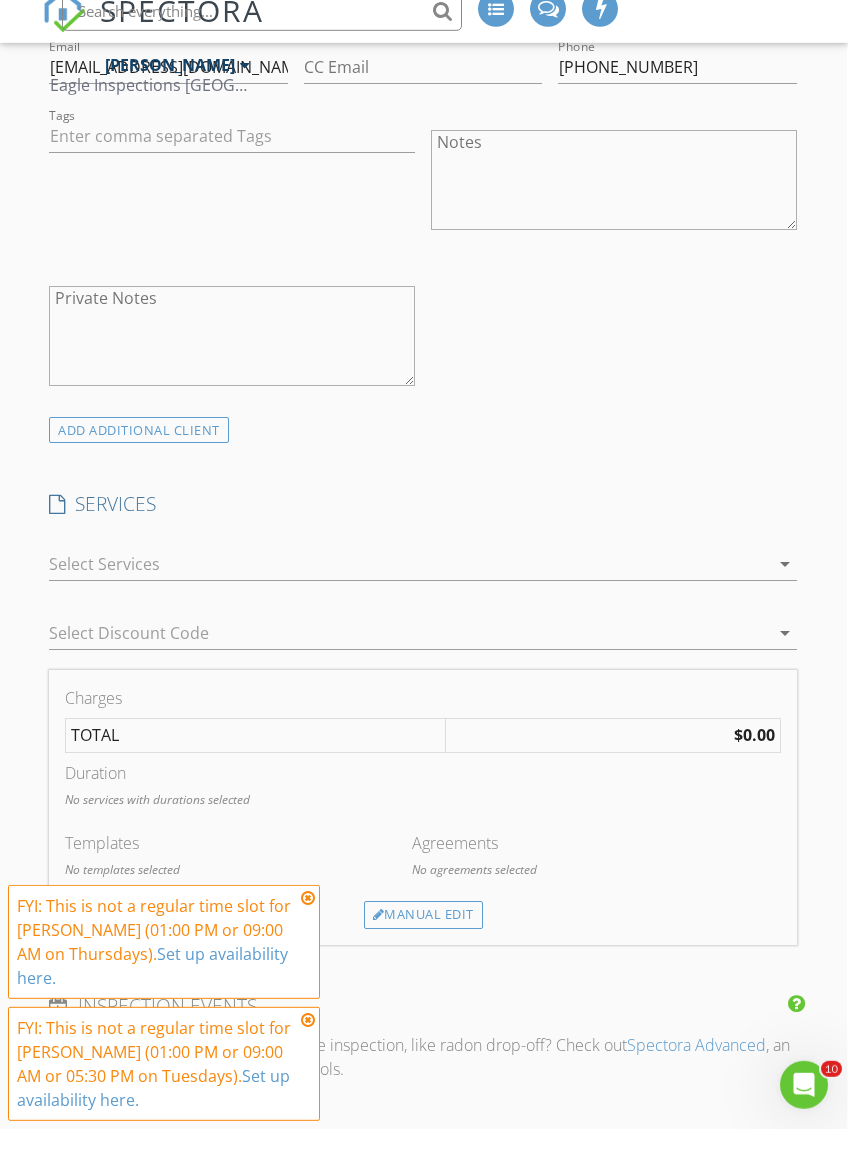 scroll, scrollTop: 1213, scrollLeft: 1, axis: both 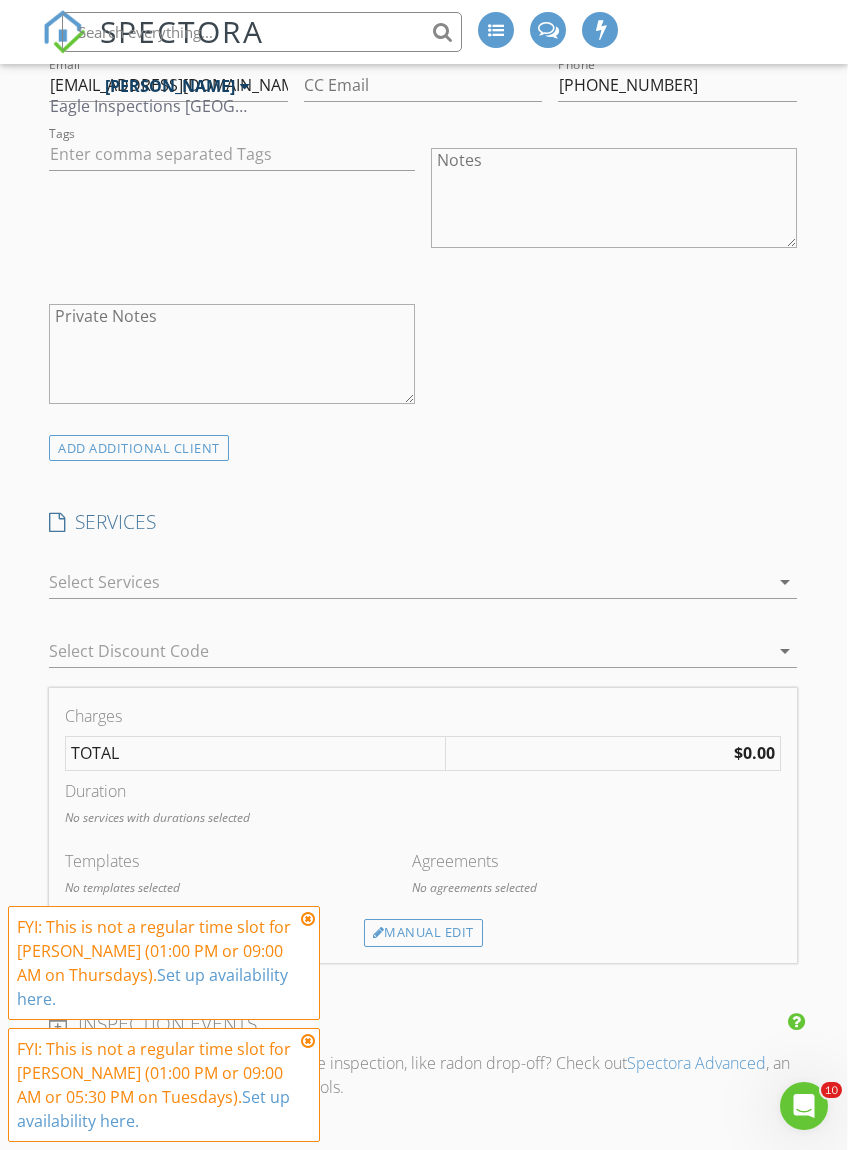 click on "arrow_drop_down" at bounding box center (785, 582) 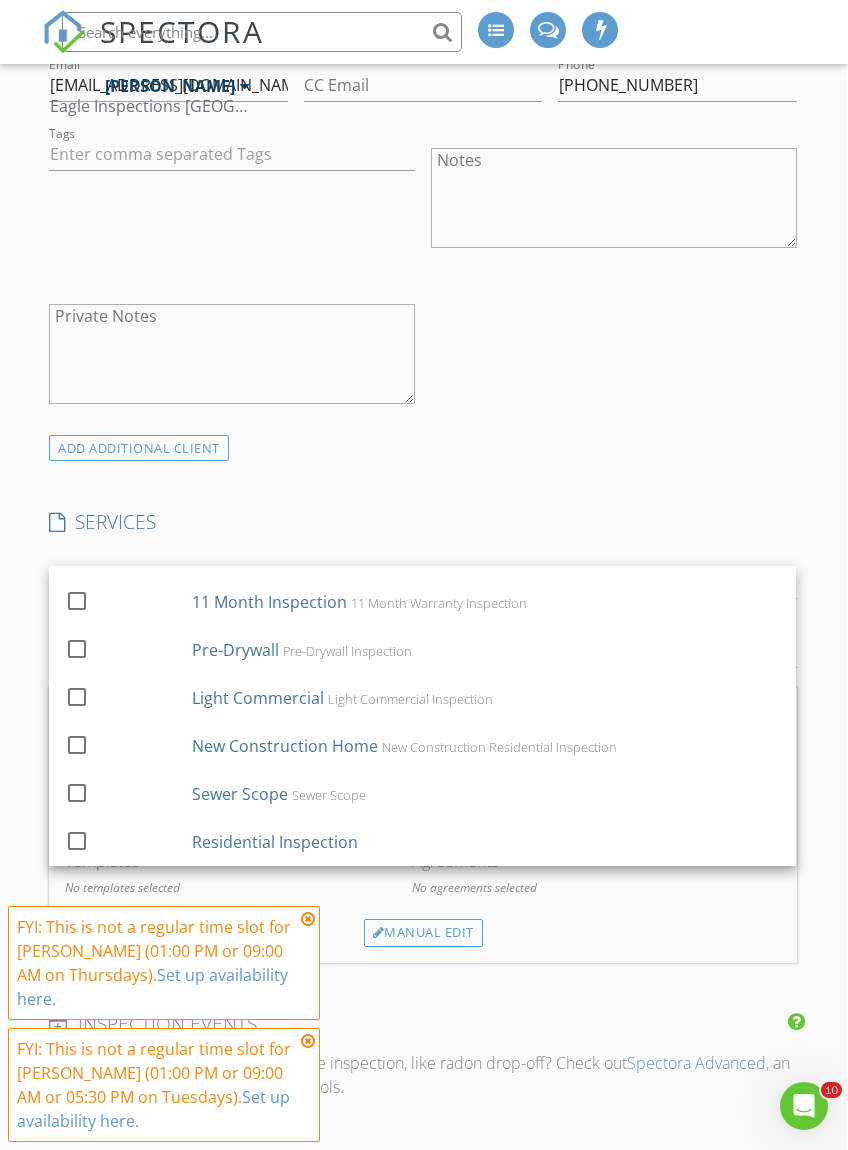 scroll, scrollTop: 132, scrollLeft: 0, axis: vertical 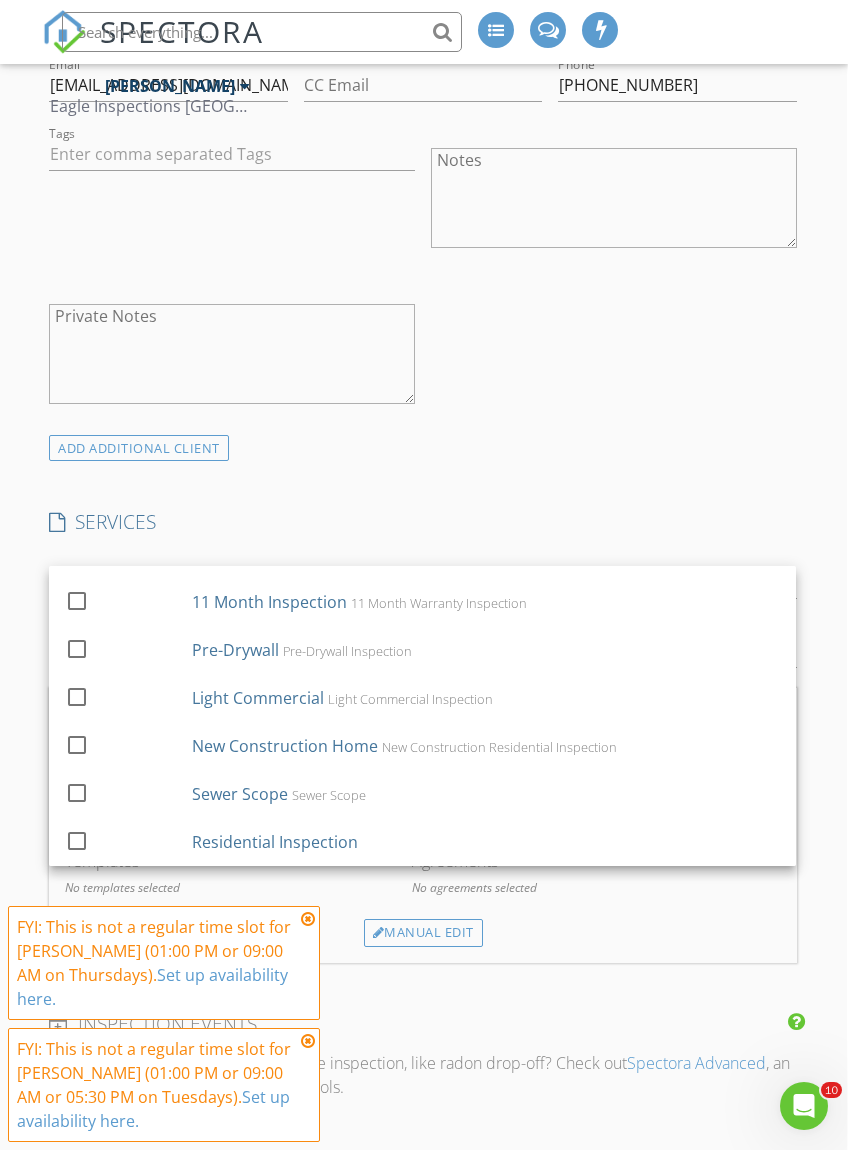 click on "Residential Inspection" at bounding box center [276, 842] 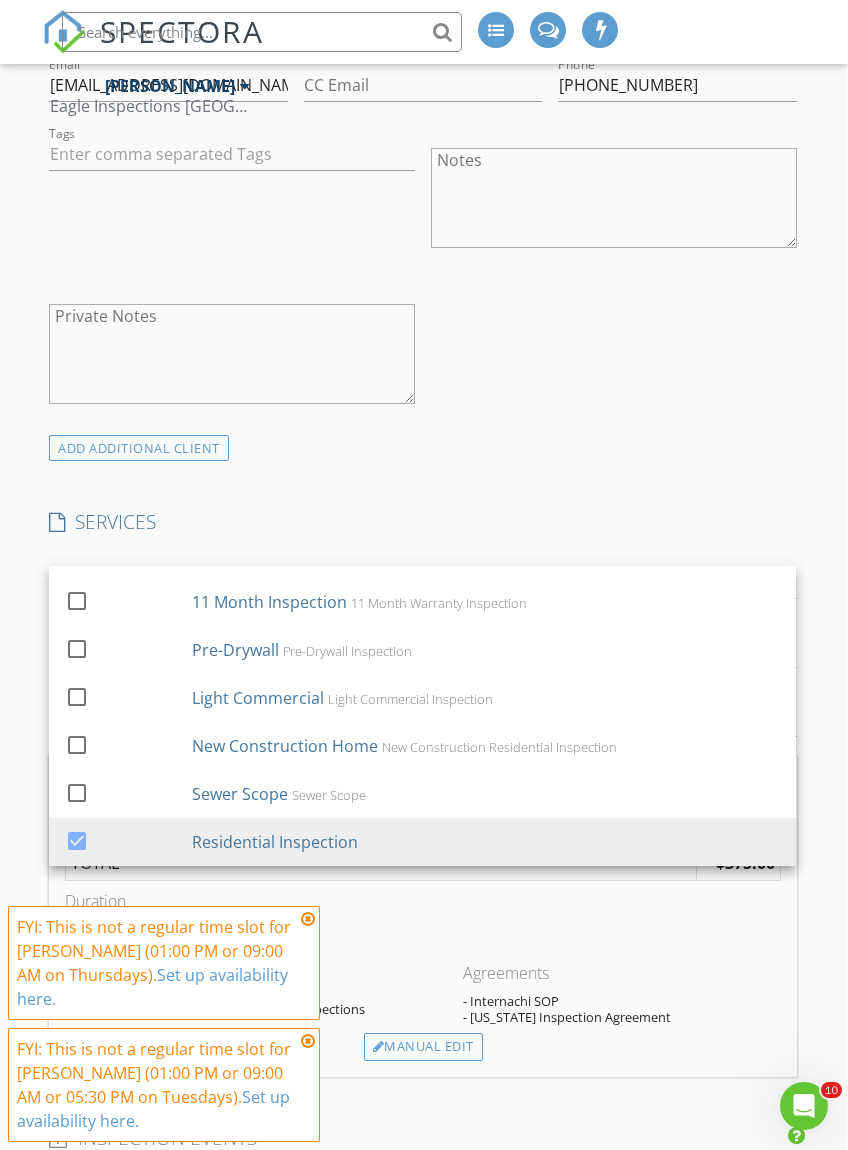 click on "INSPECTOR(S)
check_box   Jason Anderson   PRIMARY   Jason Anderson arrow_drop_down   check_box_outline_blank Jason Anderson specifically requested
Date/Time
09/02/2025 2:00 PM
Location
Address Search       Address 1144 Middlefield Rd   Unit   City Medina   State MN   Zip 55340   County Hennepin     Square Feet 1823   Year Built 2022   Foundation arrow_drop_down     Jason Anderson     18.4 miles     (32 minutes)
client
check_box Enable Client CC email for this inspection   Client Search     check_box_outline_blank Client is a Company/Organization     First Name Sameer   Last Name Nevile   Email Sameer.nevile@gmail.com   CC Email   Phone 612-207-4347         Tags         Notes   Private Notes
ADD ADDITIONAL client
SERVICES
check_box_outline_blank   PreSale Inspection" at bounding box center (422, 1073) 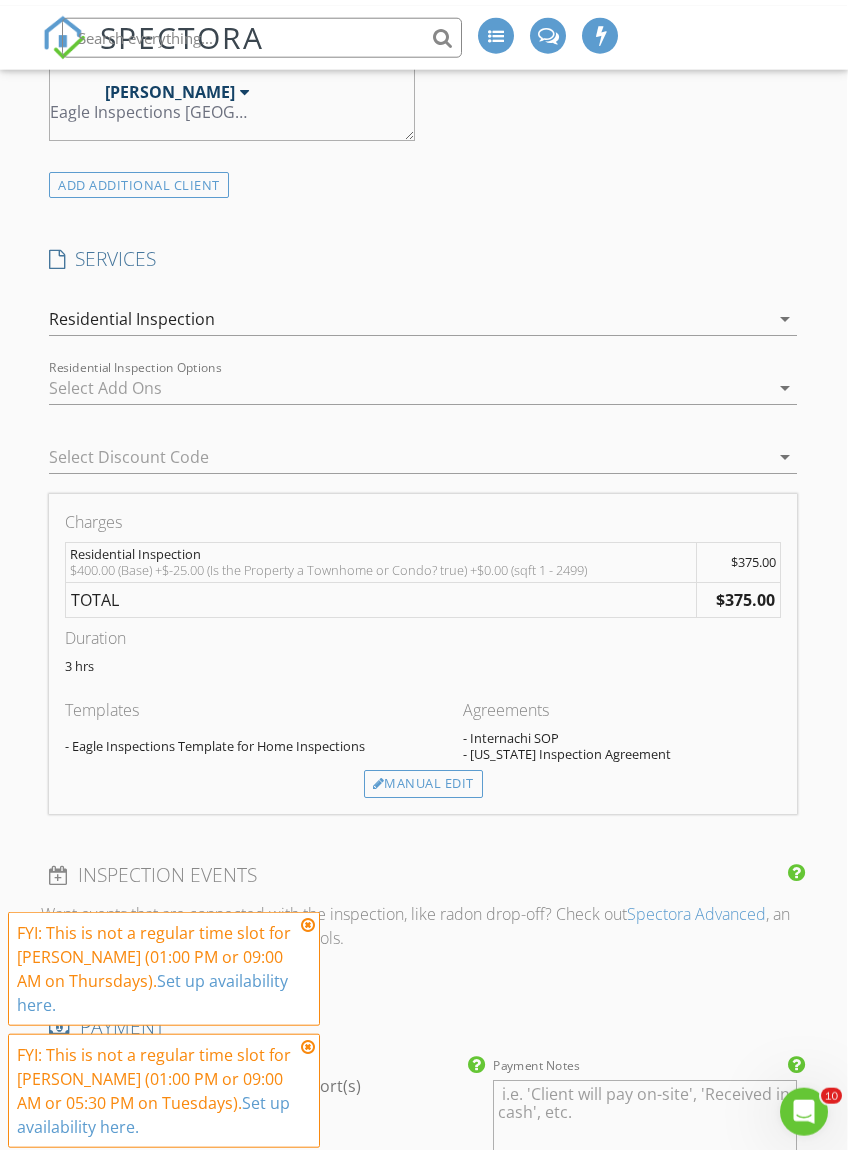 scroll, scrollTop: 1485, scrollLeft: 1, axis: both 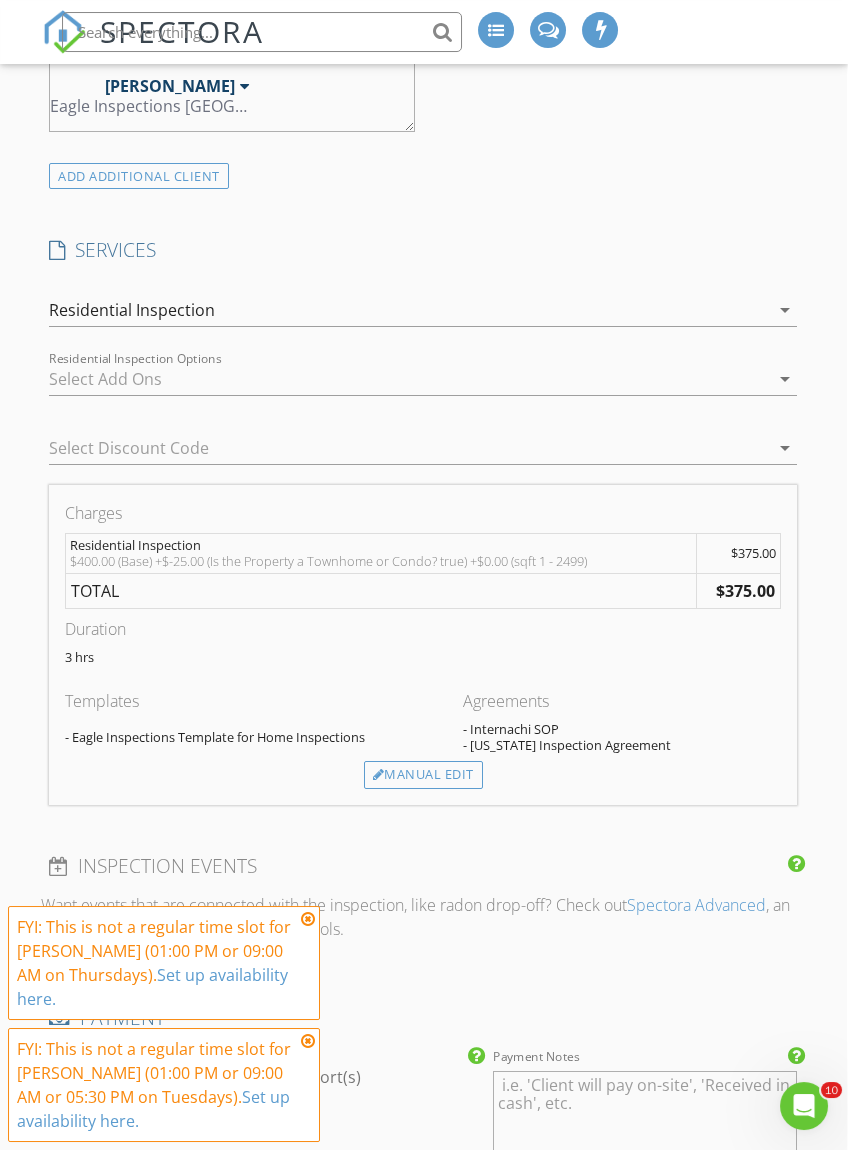 click on "Manual Edit" at bounding box center [423, 775] 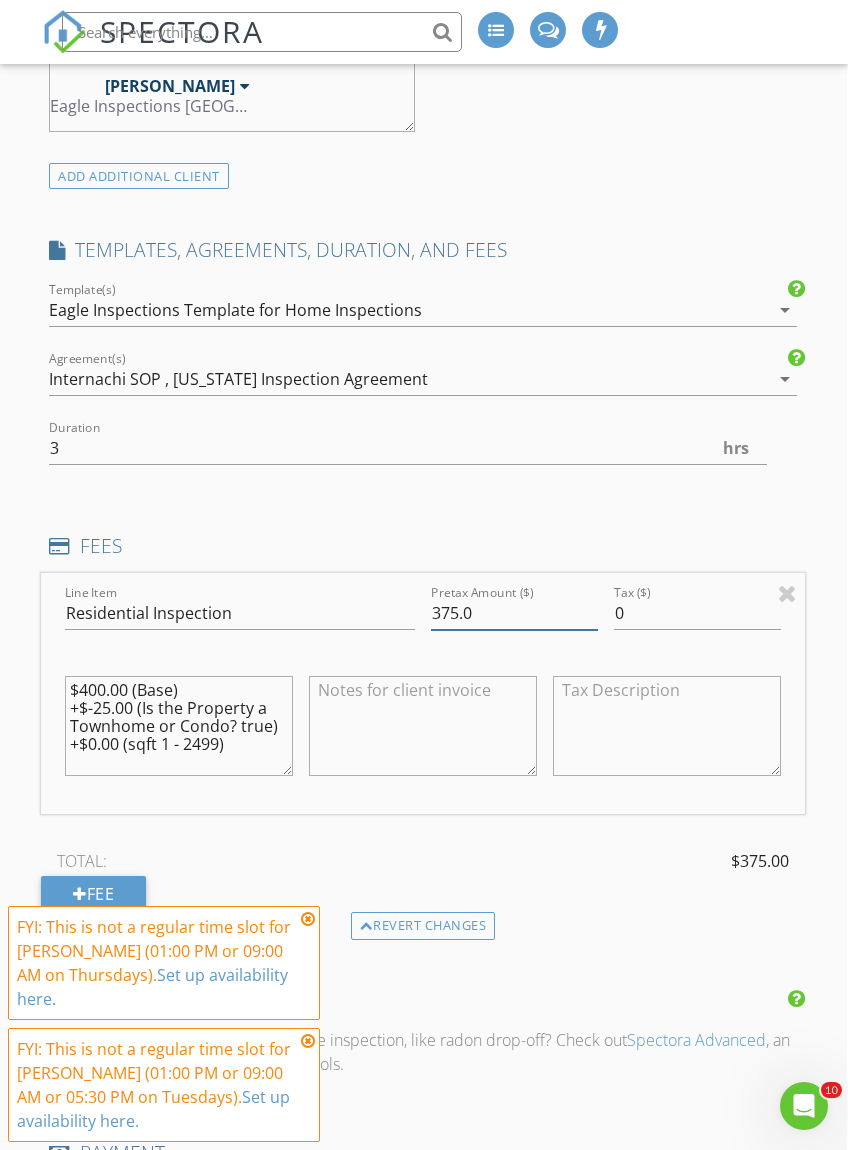 click on "375.0" at bounding box center (514, 613) 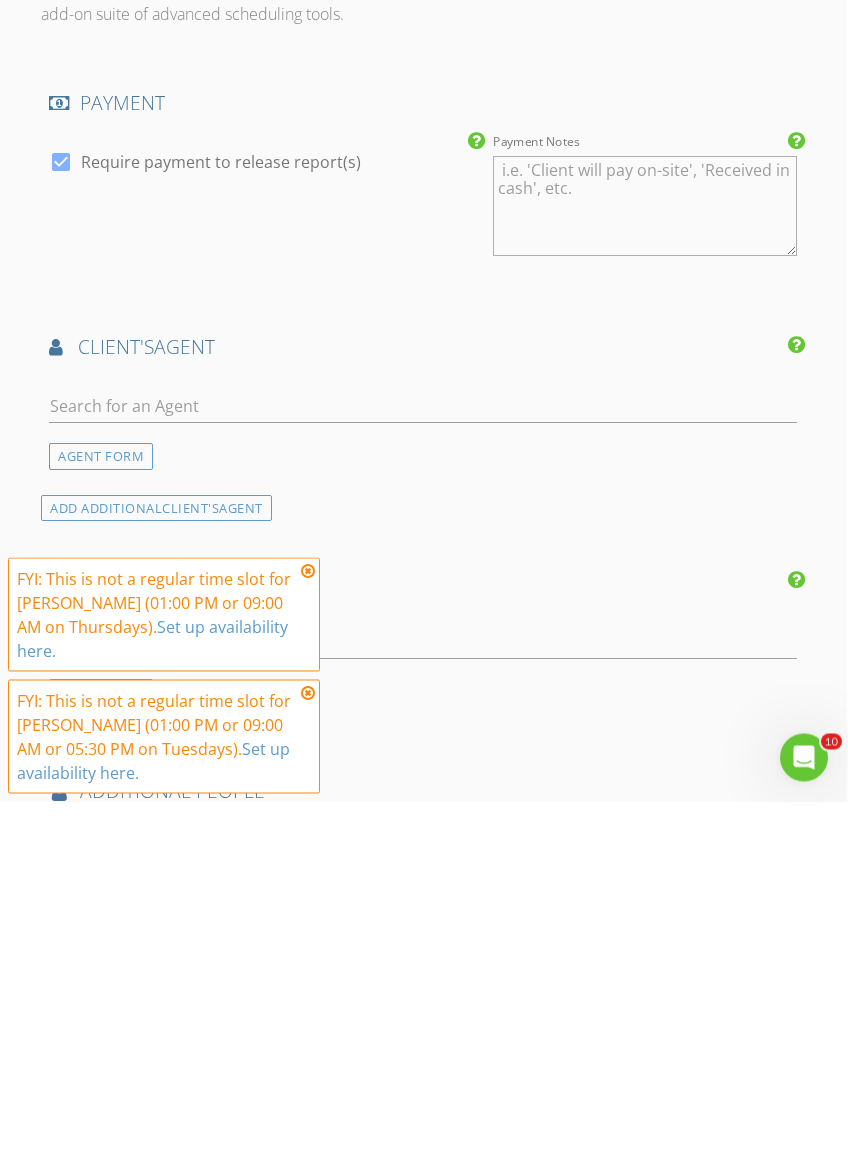 scroll, scrollTop: 2188, scrollLeft: 1, axis: both 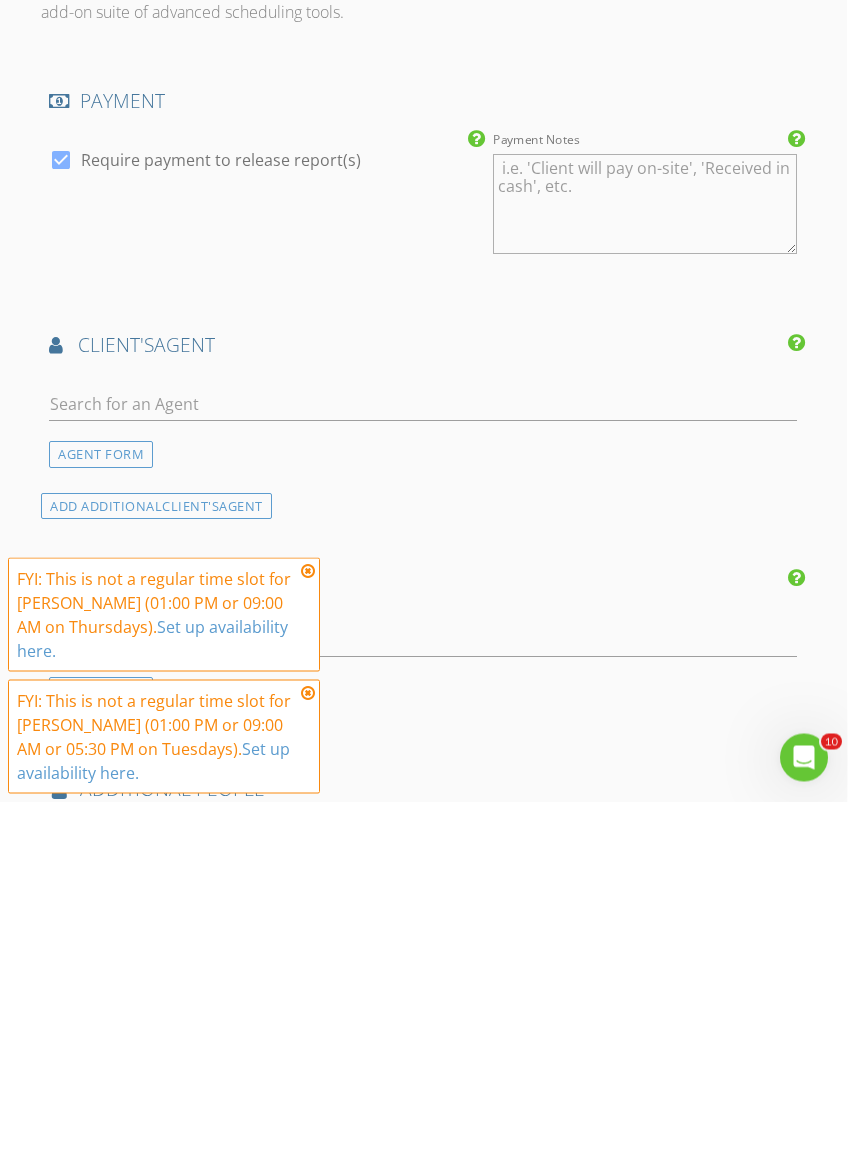 type on "325.0" 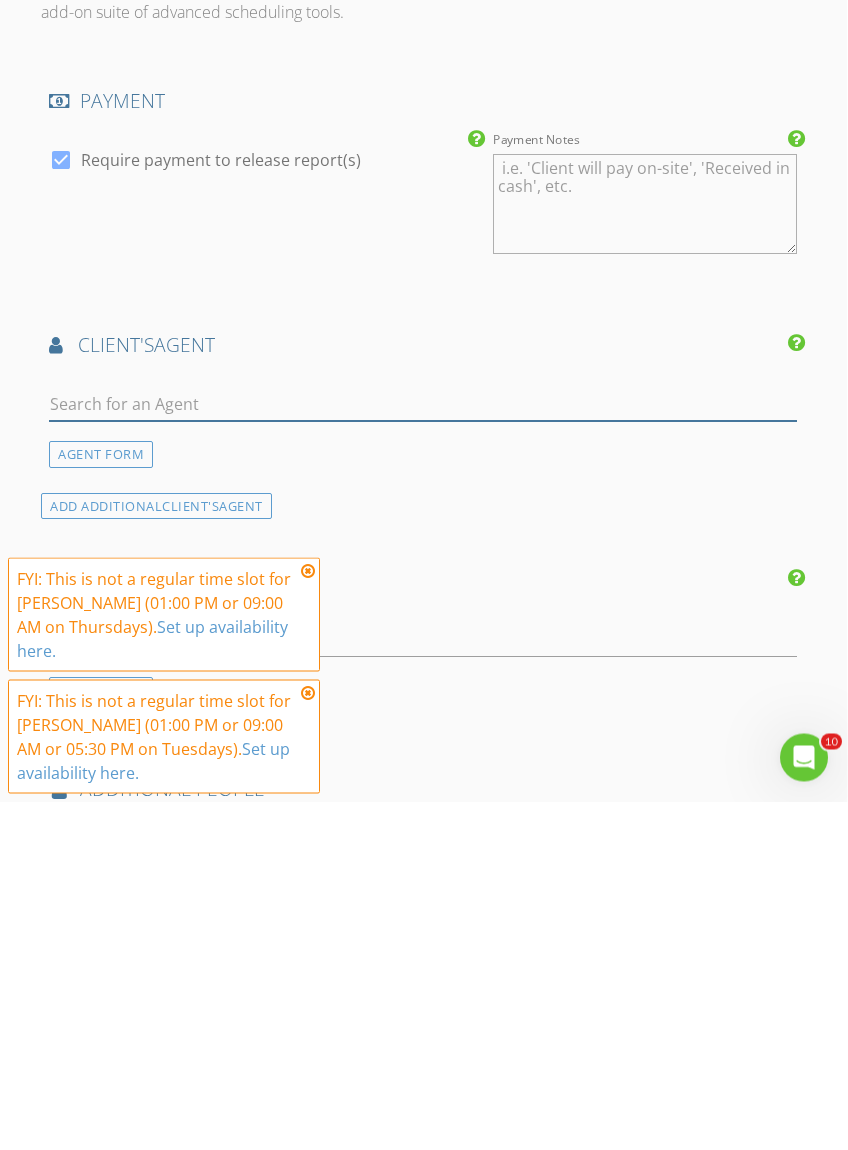 click at bounding box center [422, 753] 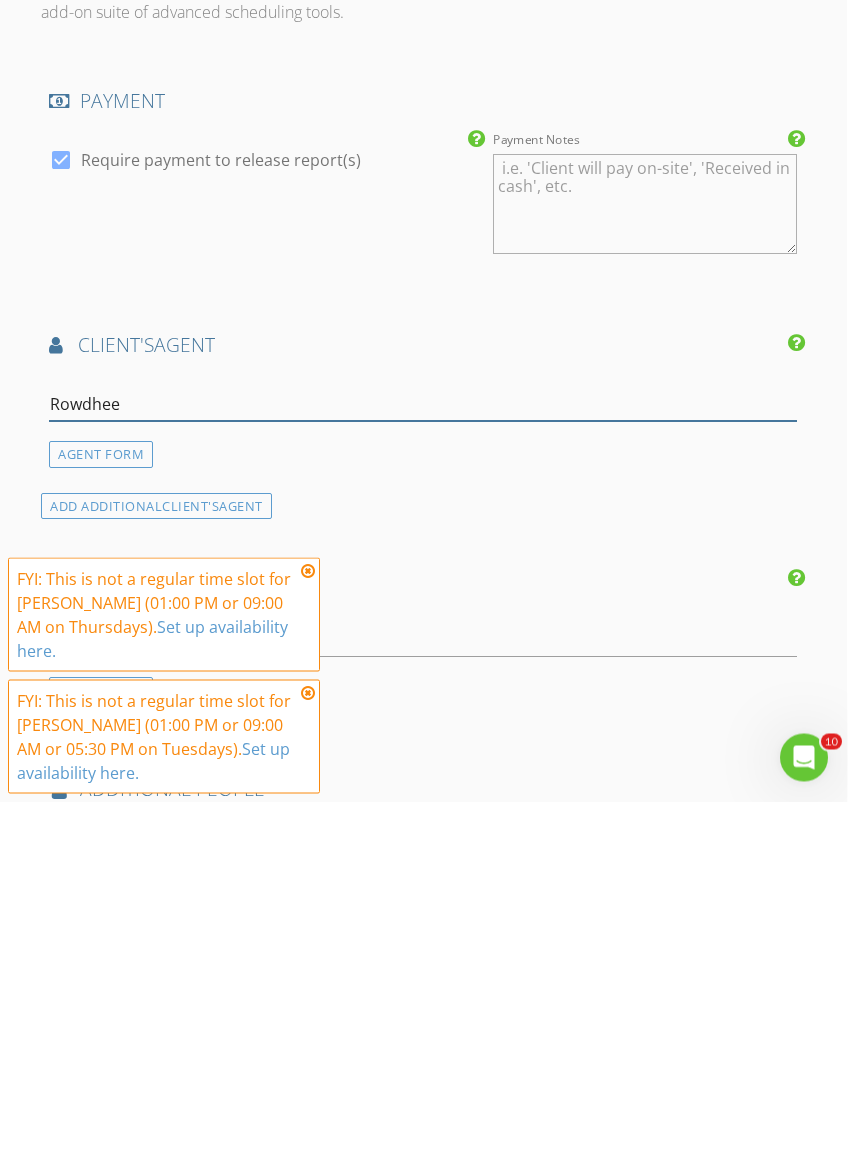 type on "Rowdheer" 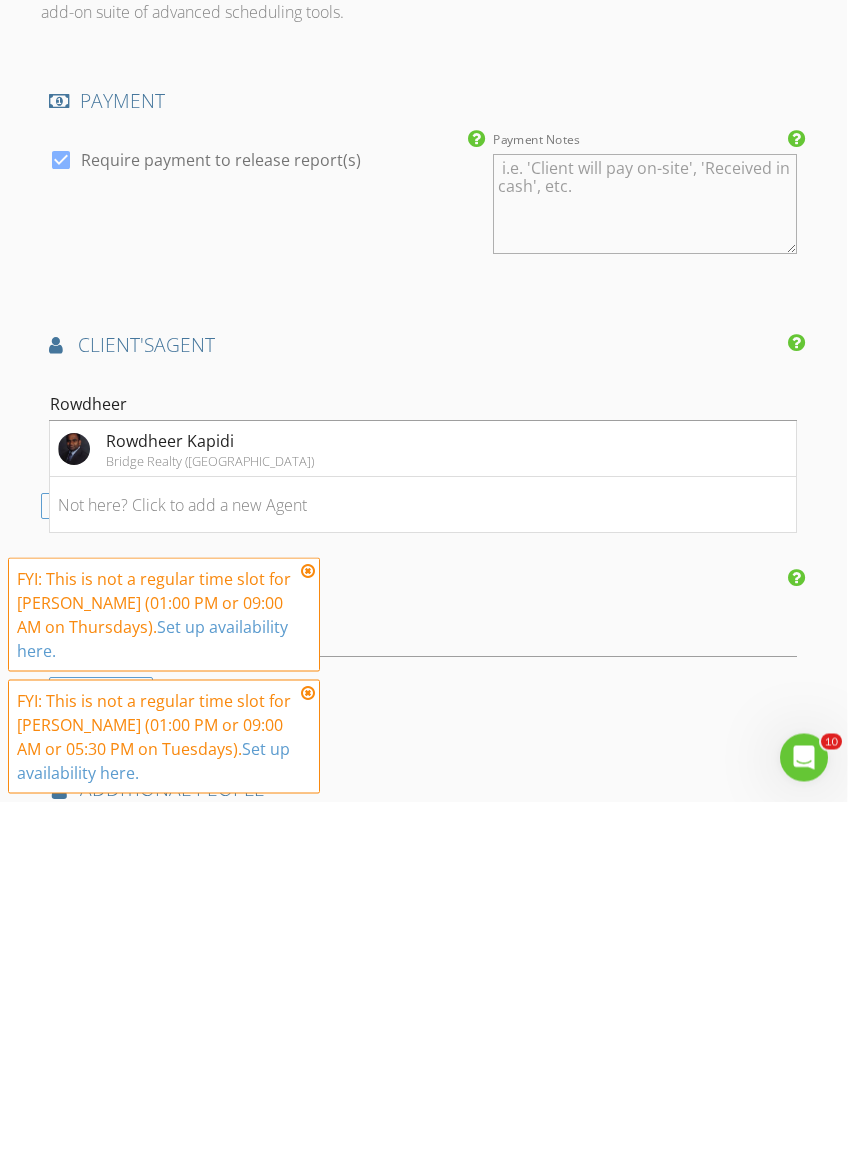 click on "Rowdheer Kapidi
Bridge Realty (Bloomington)" at bounding box center (422, 798) 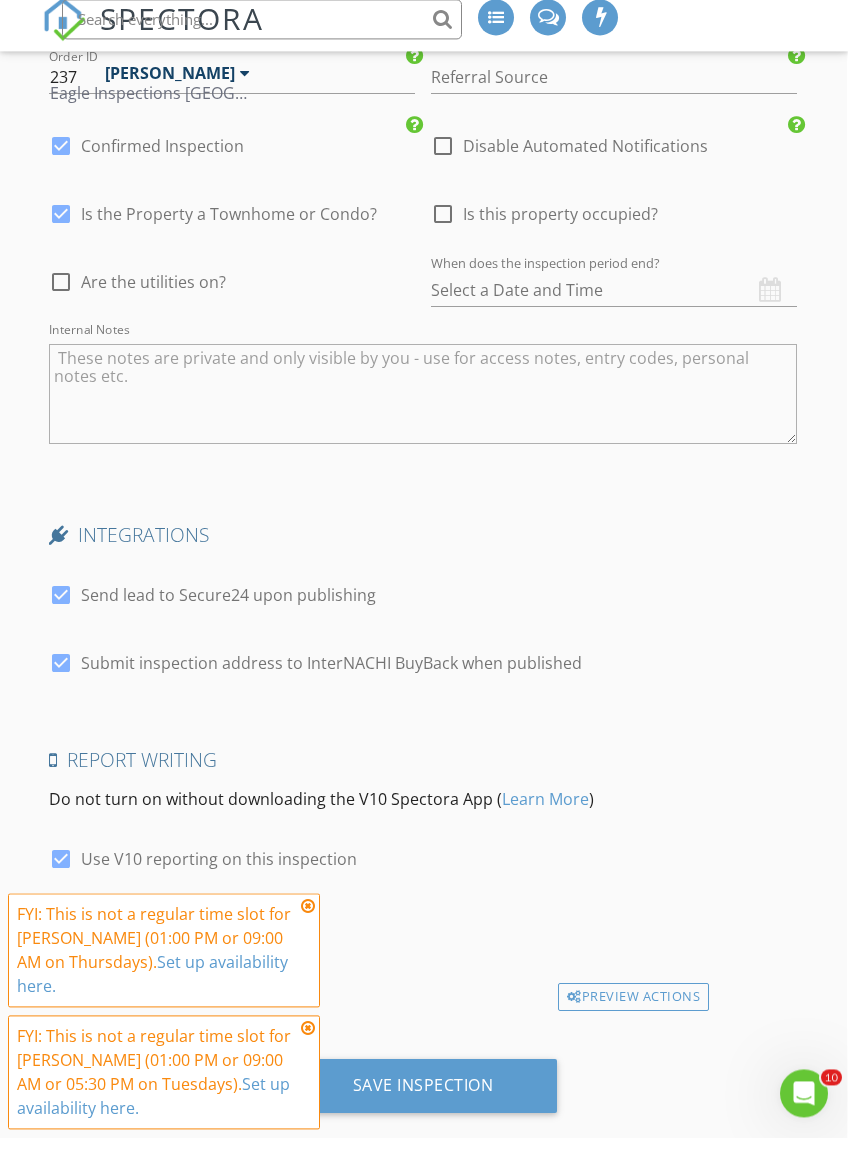 scroll, scrollTop: 3720, scrollLeft: 1, axis: both 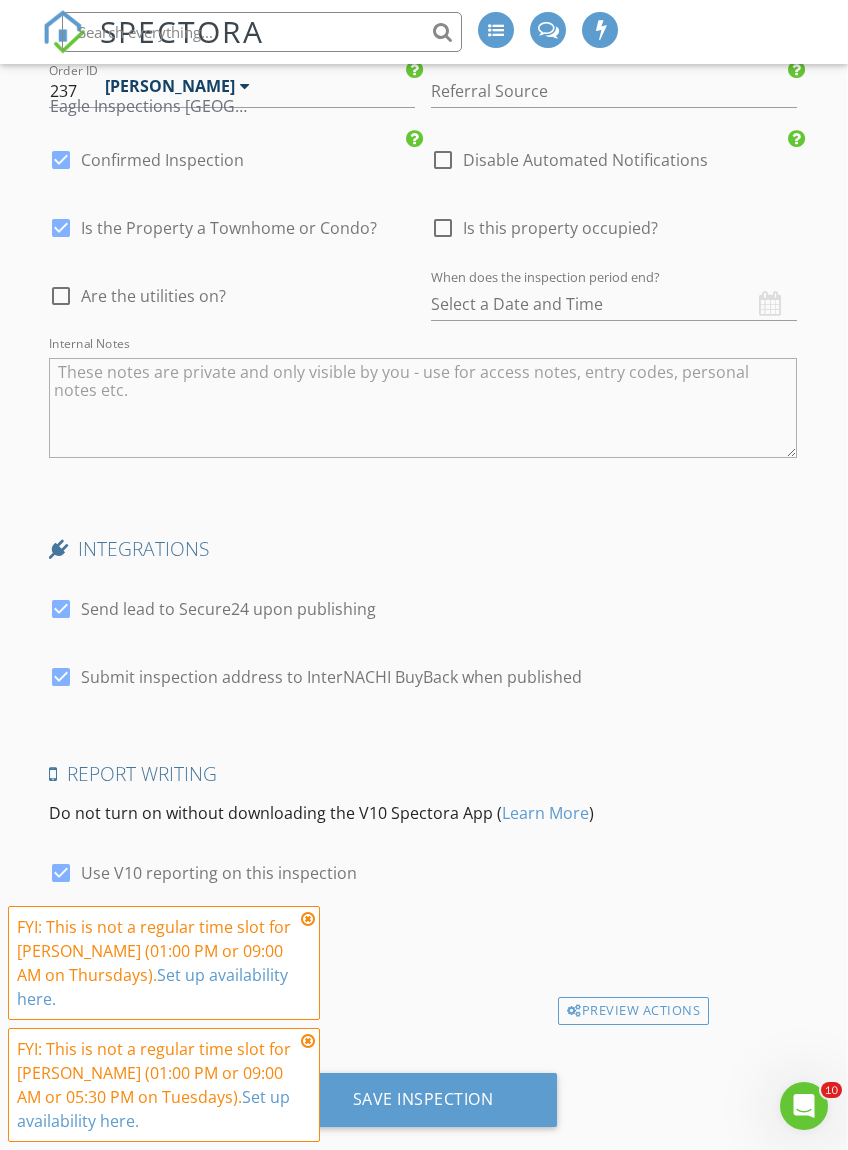 click on "Send lead to Secure24 upon publishing" at bounding box center (228, 609) 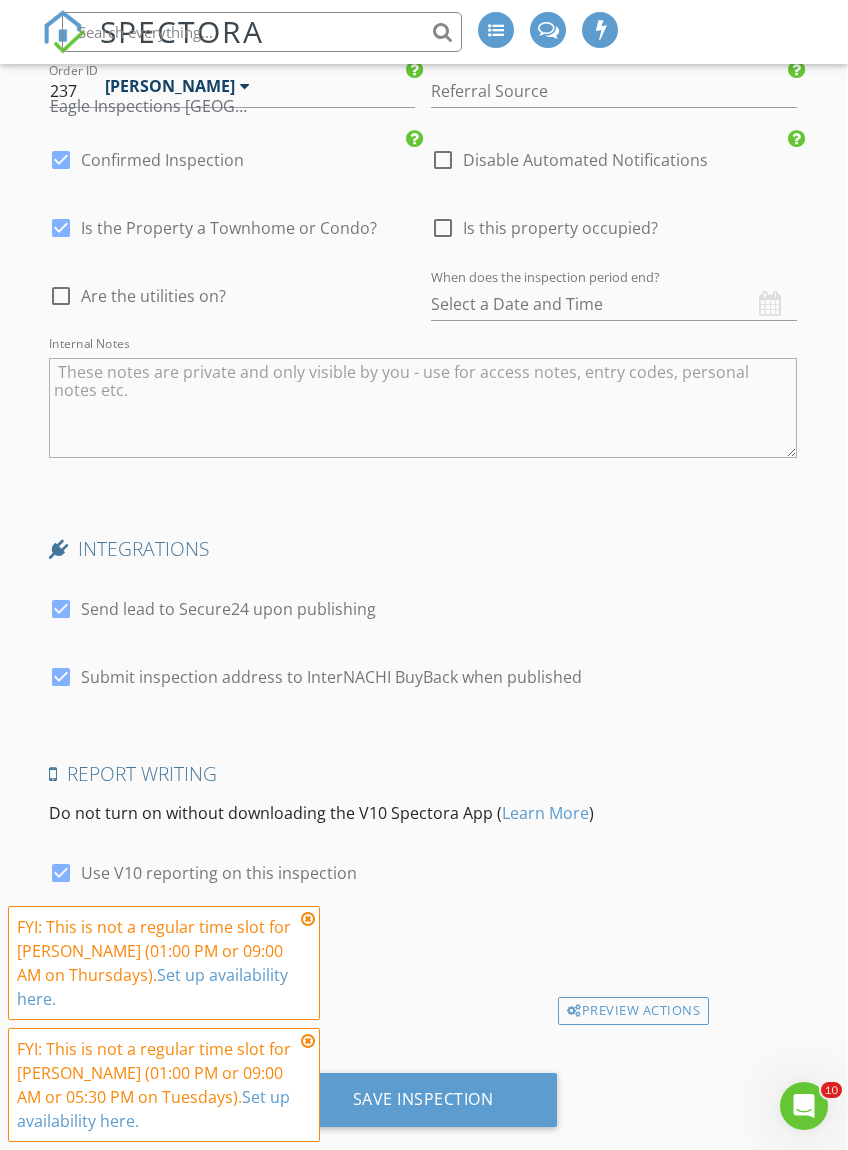 checkbox on "false" 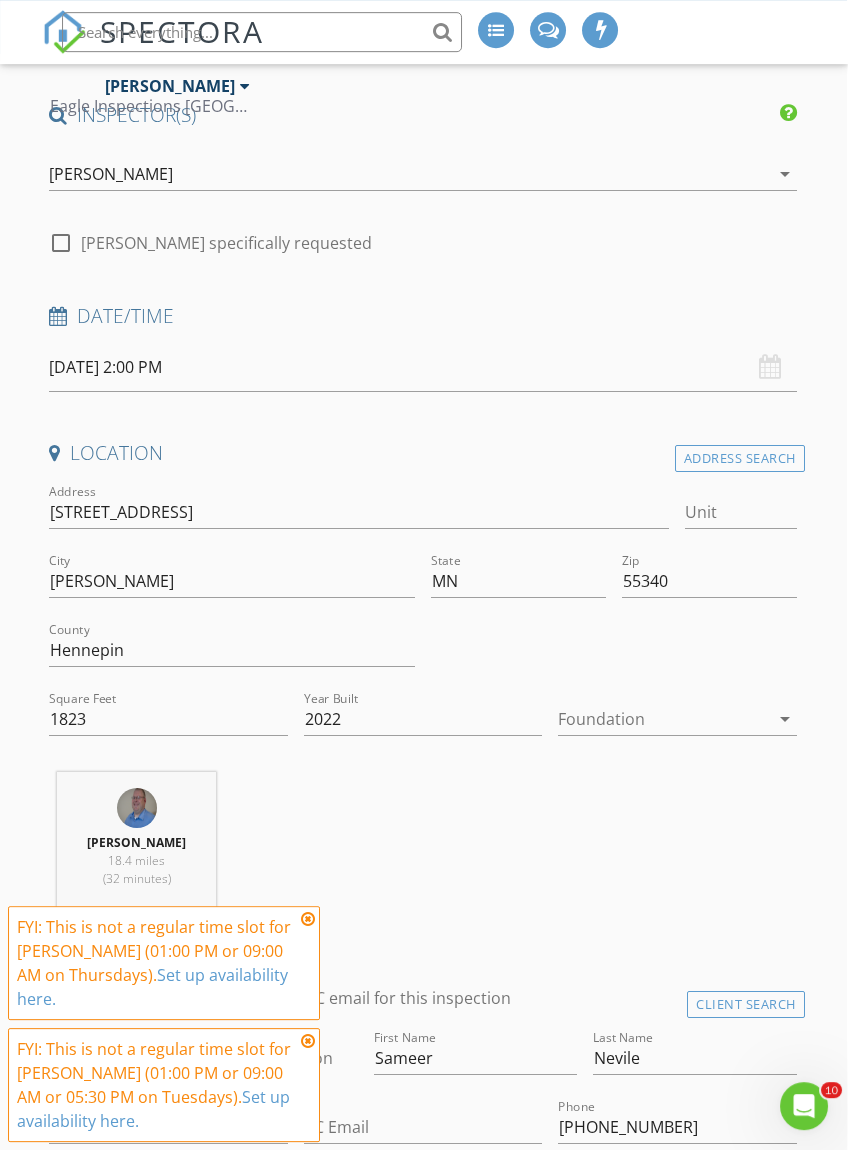 scroll, scrollTop: 170, scrollLeft: 1, axis: both 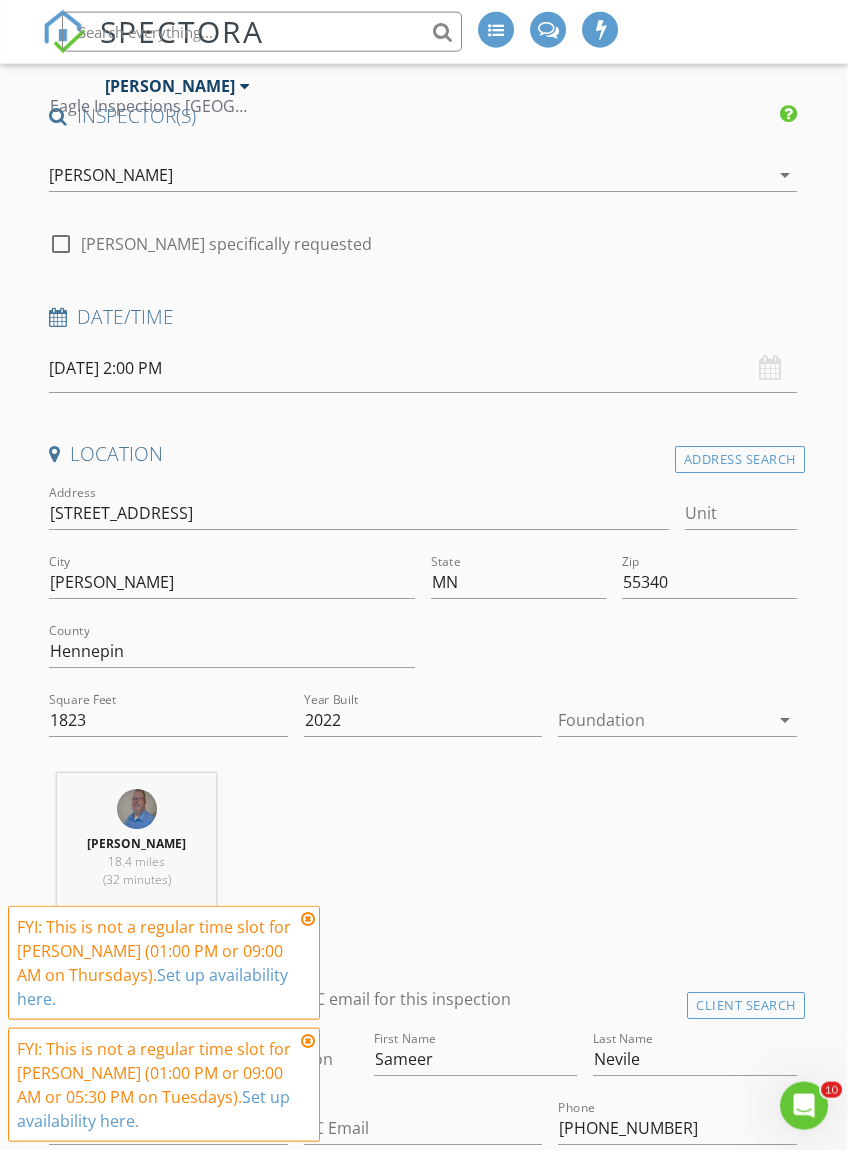 click on "SPECTORA
Jason Anderson
Eagle Inspections MN
Role:
Inspector
Change Role
Dashboard
New Inspection
Inspections
Calendar
Template Editor
Contacts
Automations
Team
Metrics
Payments
Data Exports
Billing
Conversations
Tasks
Reporting
Advanced
Equipment
Settings
What's New
Sign Out
Change Active Role
Your account has more than one possible role. Please choose how you'd like to view the site:
Company/Agency
City
Role
Dashboard
Templates
Contacts
Metrics
Automations
Advanced
Settings
Support Center
Bridge Realty (Bloomington)     Basement Slab Crawlspace" at bounding box center (423, 2285) 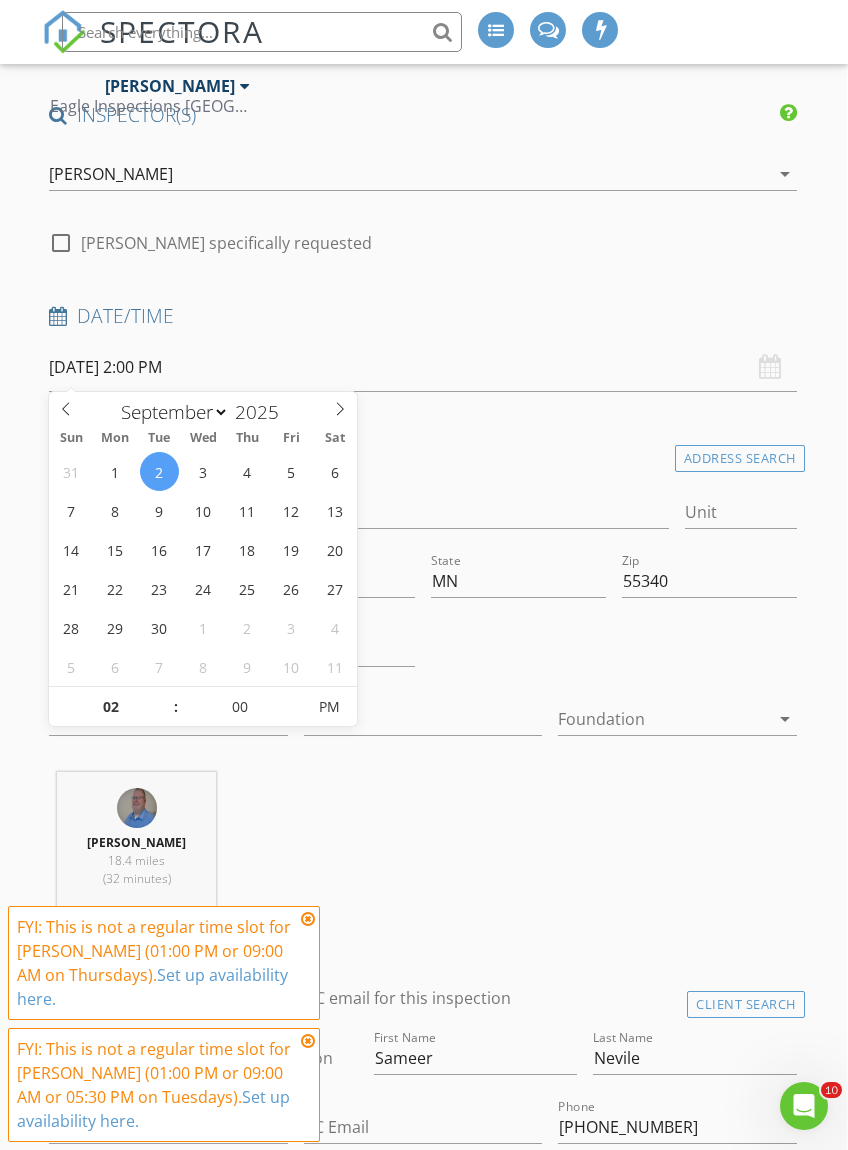 click 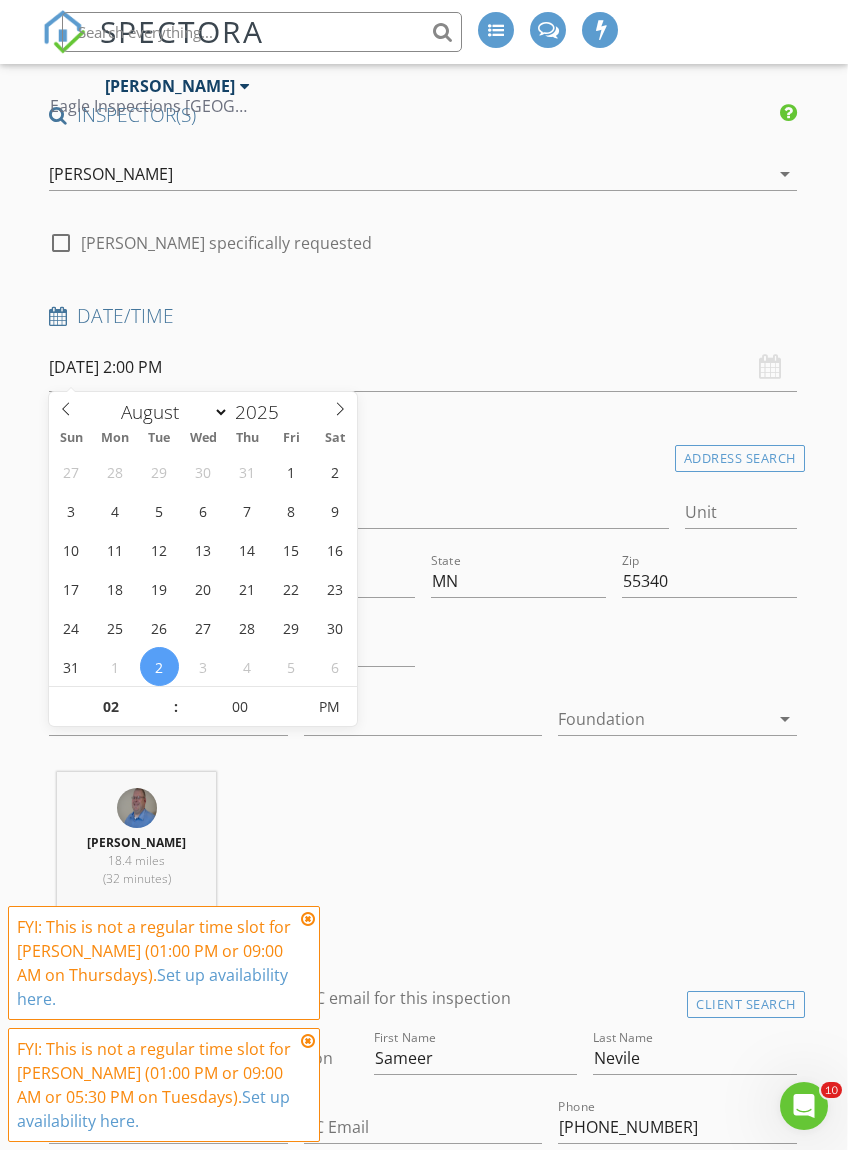 click at bounding box center (66, 406) 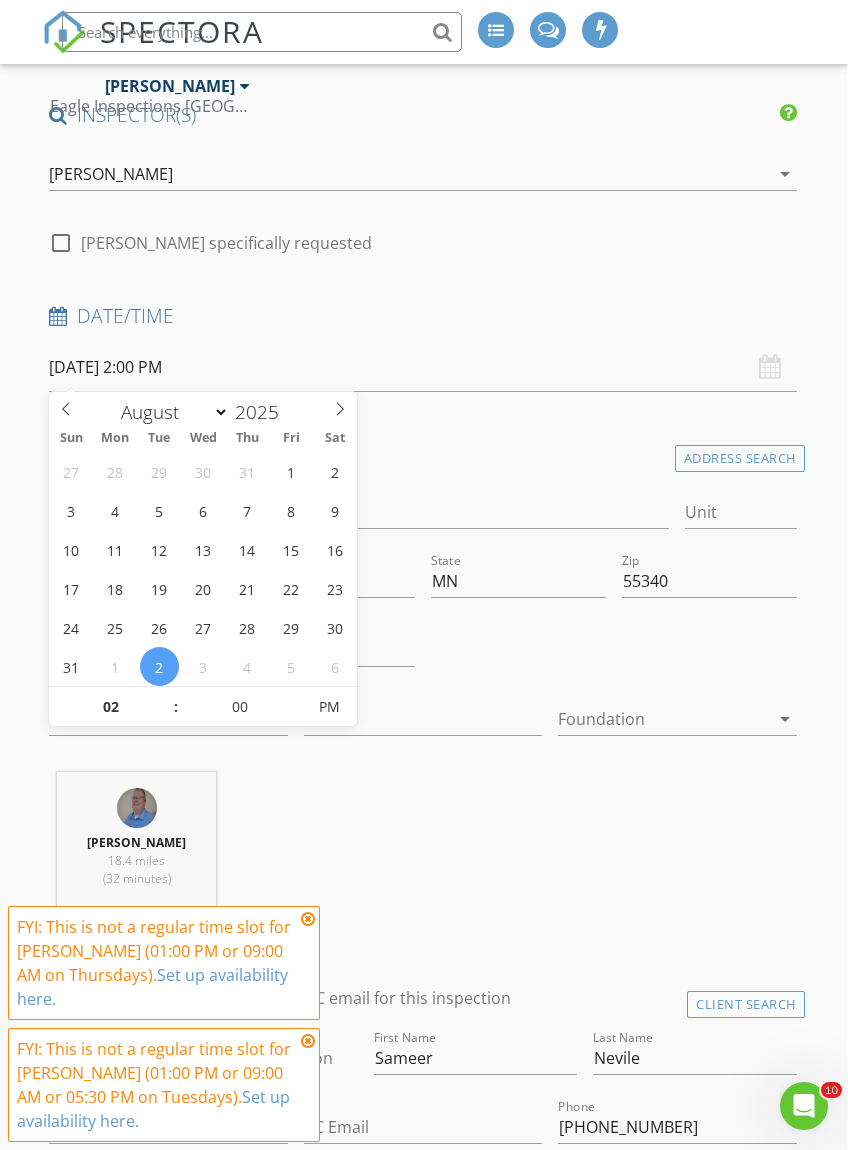 select on "6" 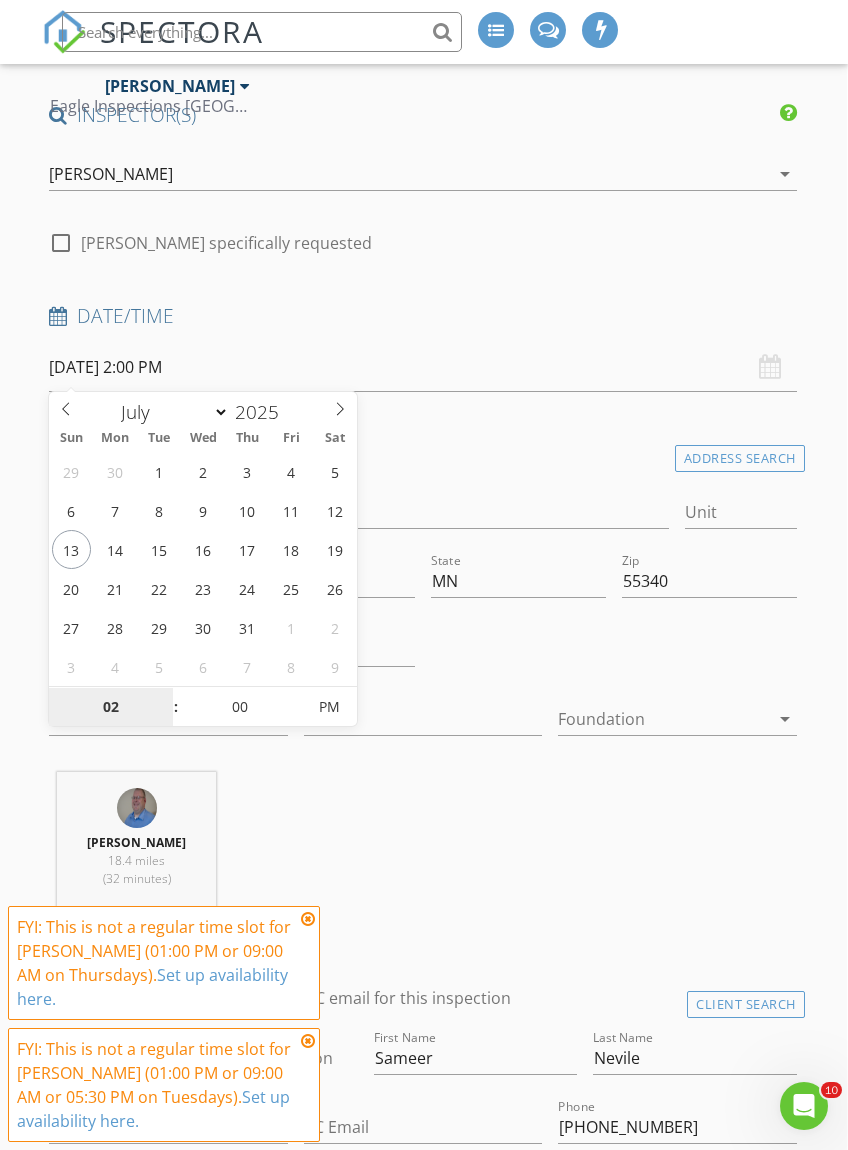 type on "[DATE] 2:00 PM" 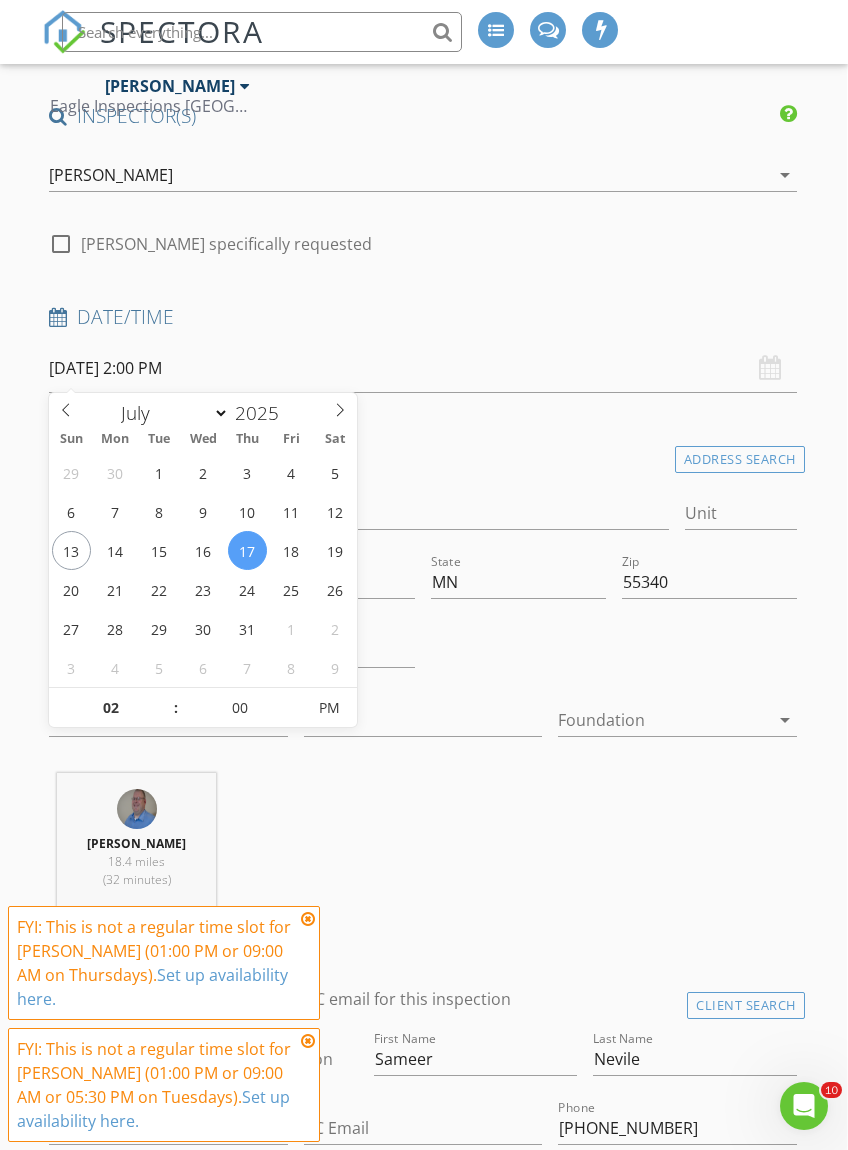 click on "[DATE] 2:00 PM" at bounding box center [422, 368] 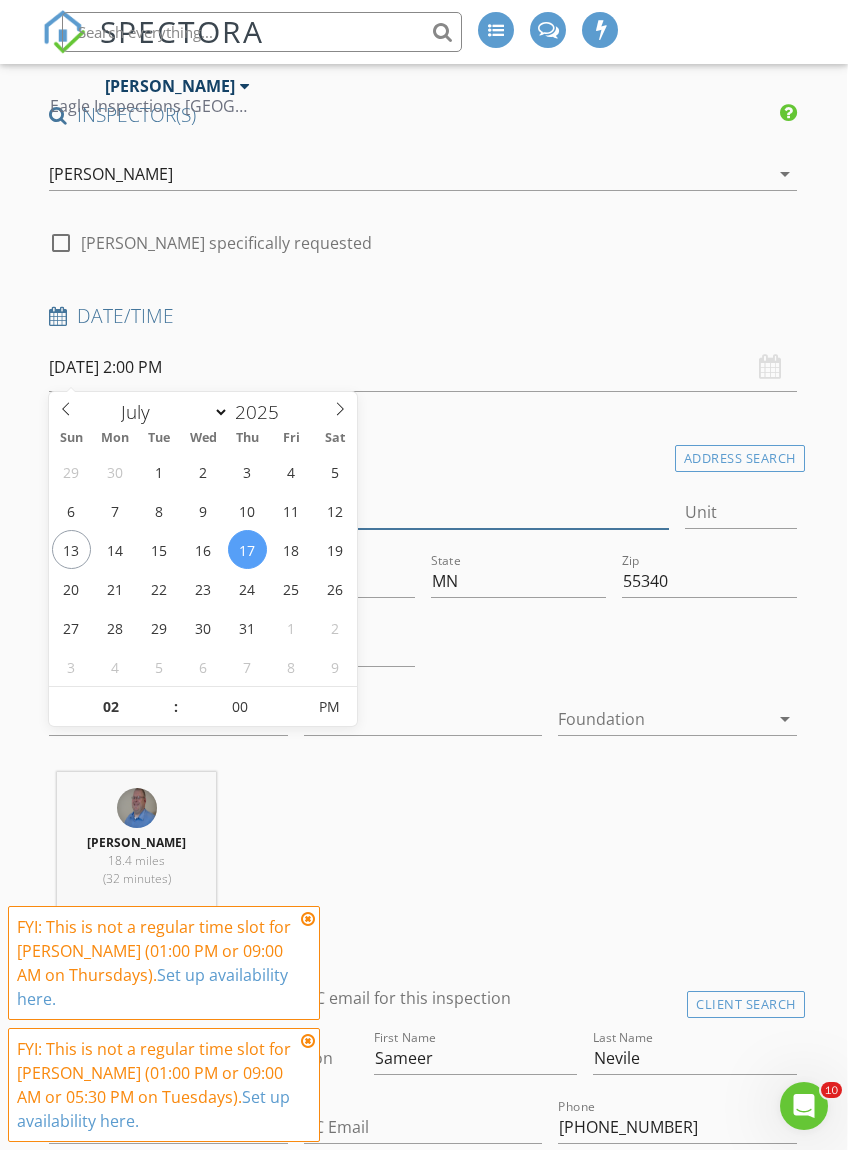 click on "[STREET_ADDRESS]" at bounding box center (359, 512) 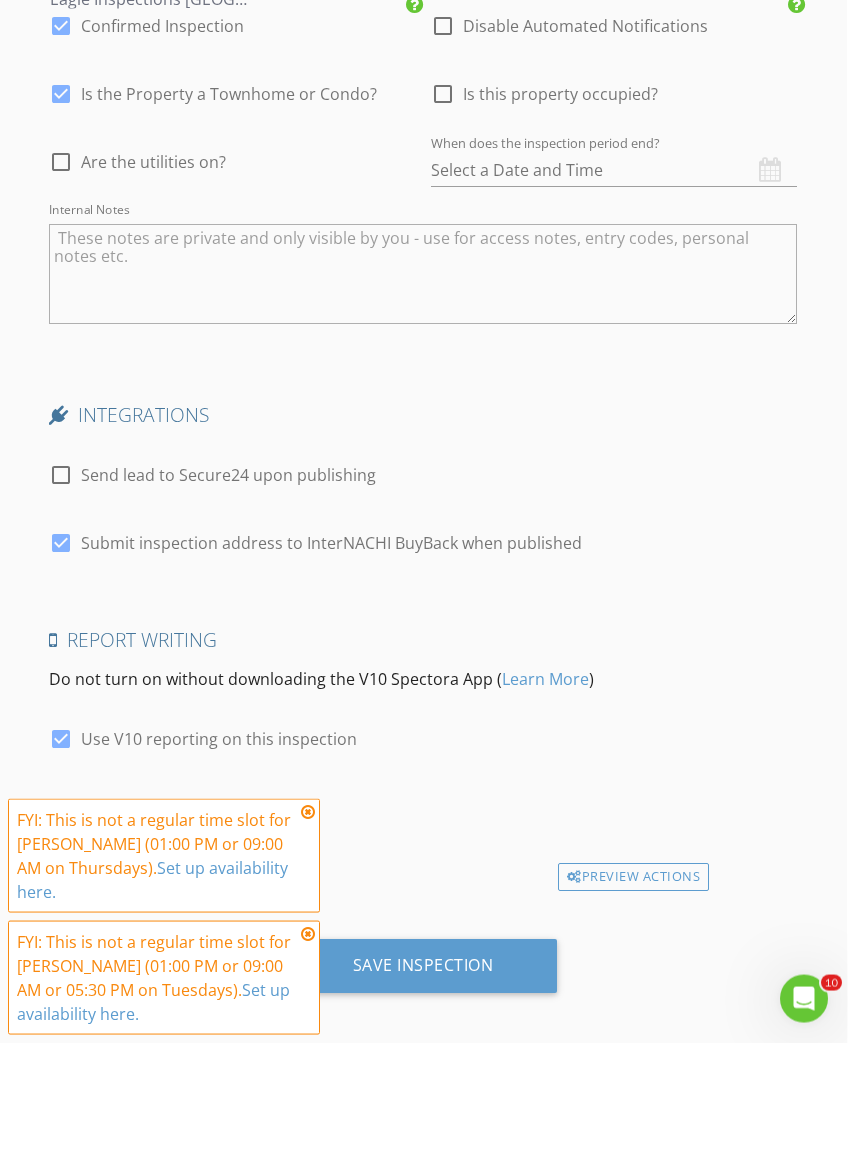 click on "Save Inspection" at bounding box center (423, 1072) 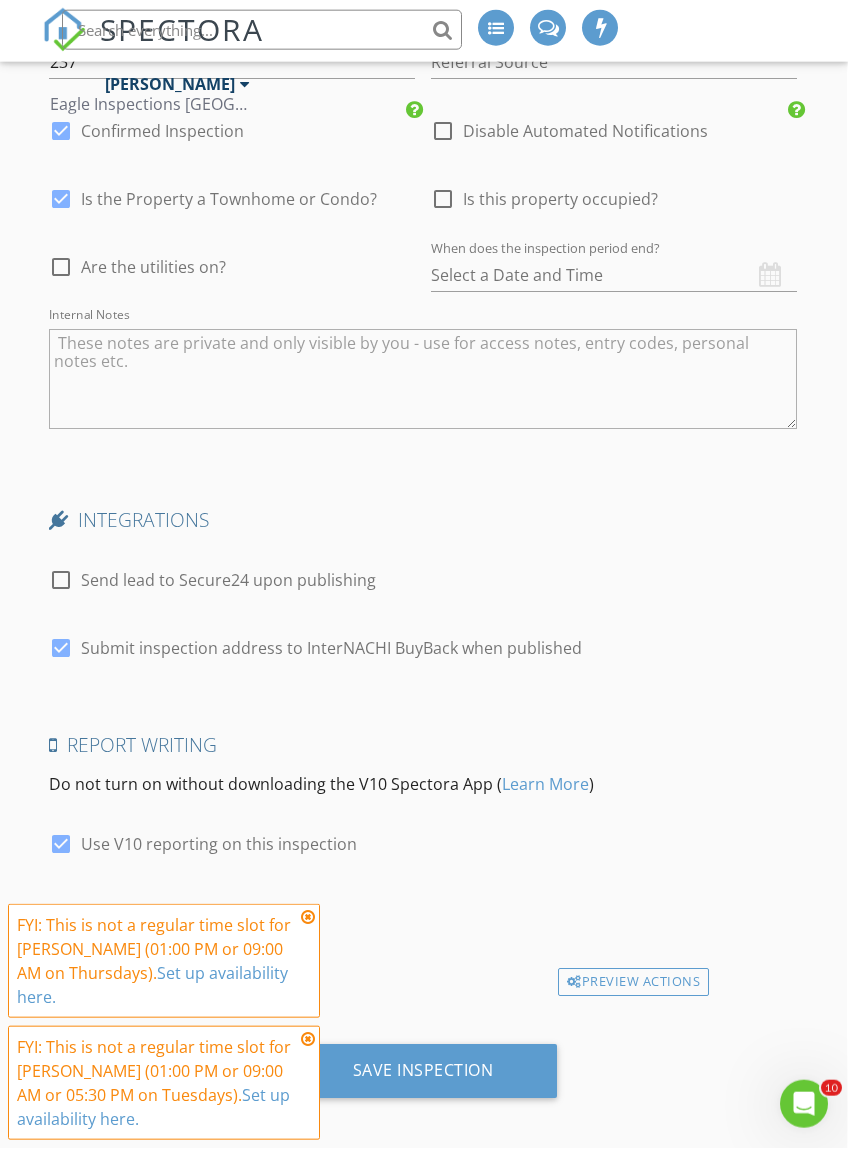 scroll, scrollTop: 3720, scrollLeft: 1, axis: both 